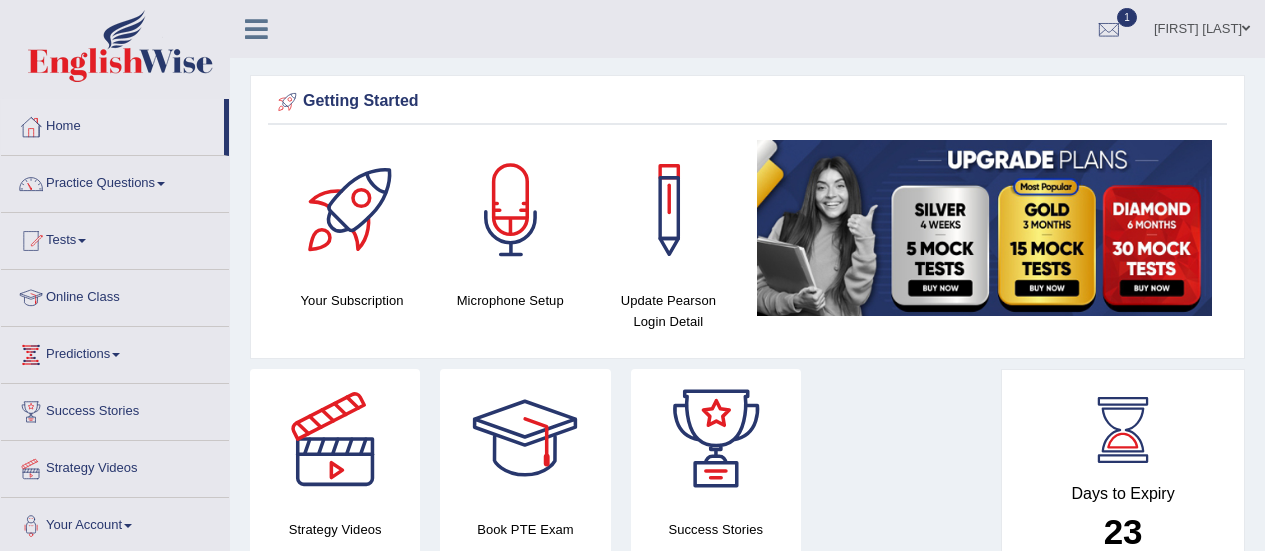 scroll, scrollTop: 0, scrollLeft: 0, axis: both 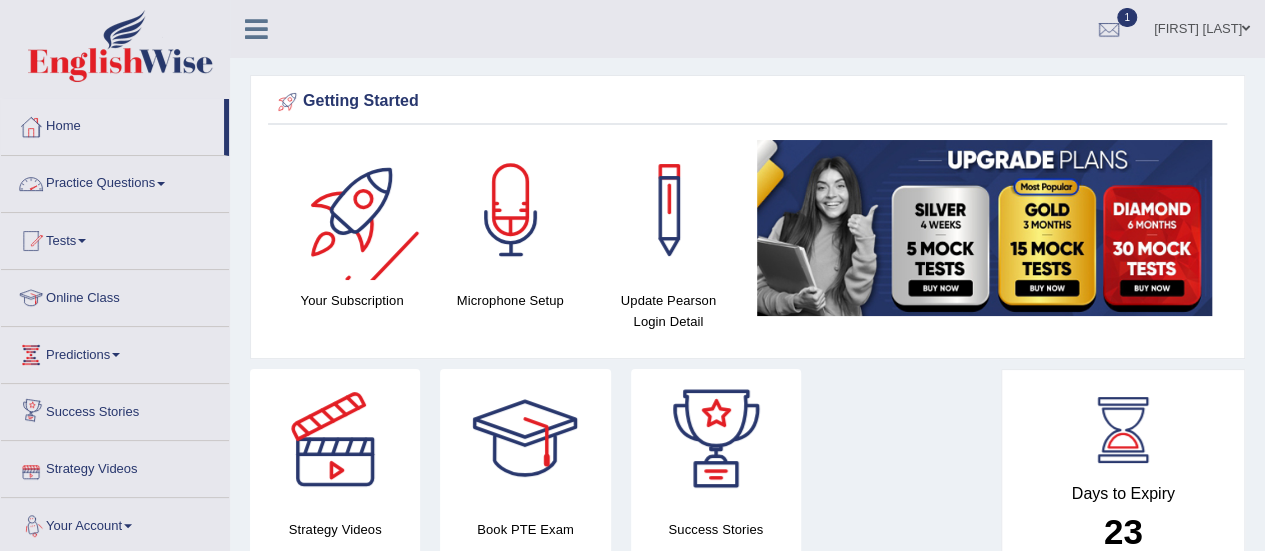 click on "Practice Questions" at bounding box center (115, 181) 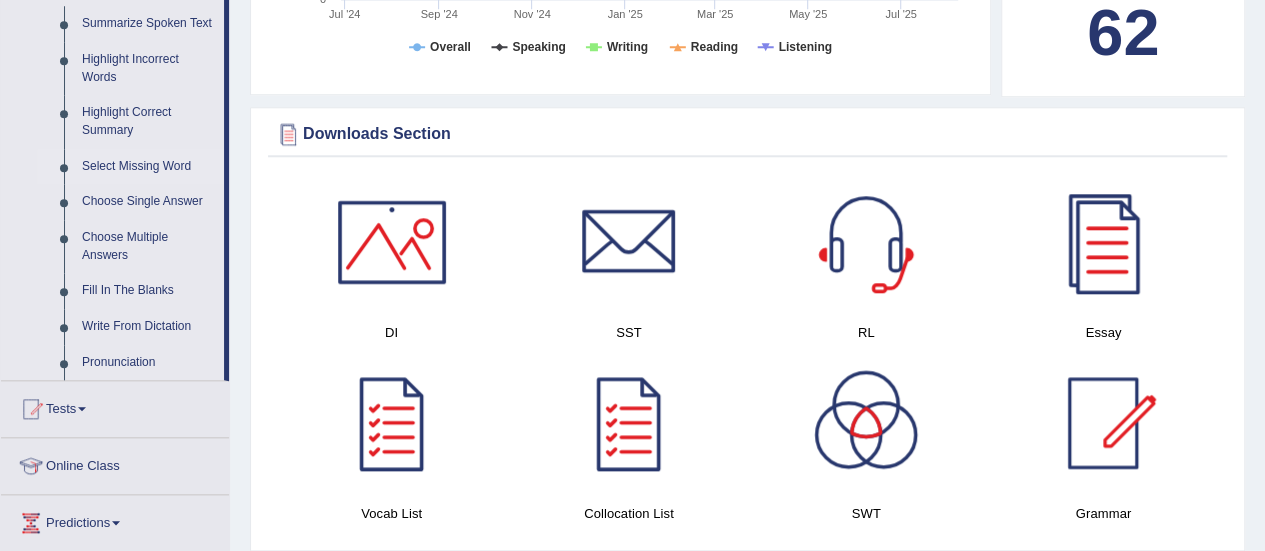 scroll, scrollTop: 800, scrollLeft: 0, axis: vertical 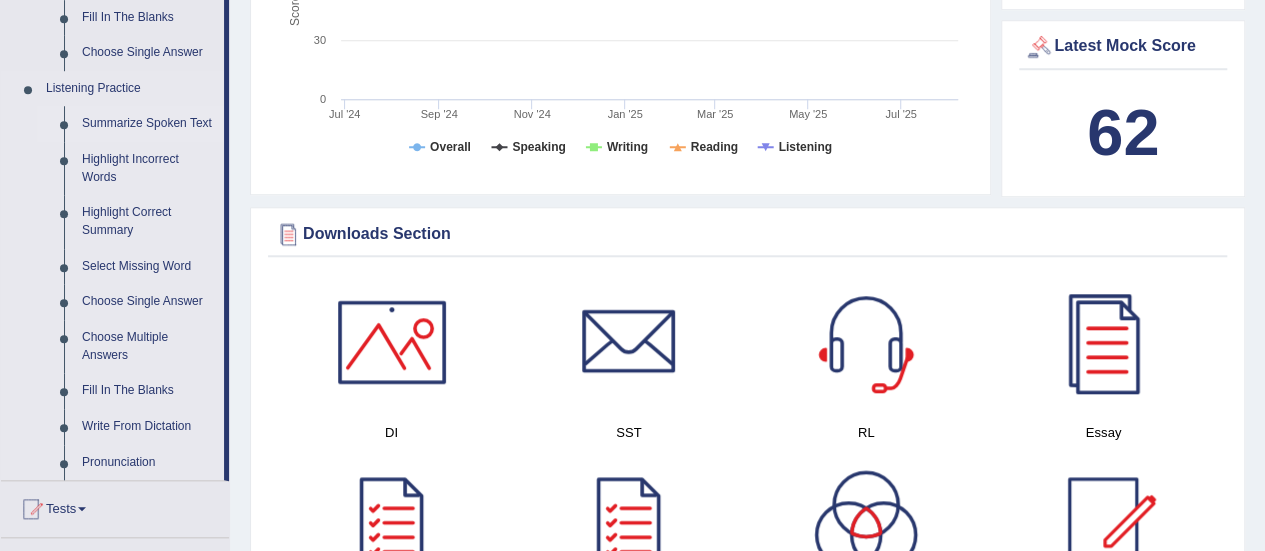 click on "Summarize Spoken Text" at bounding box center (148, 124) 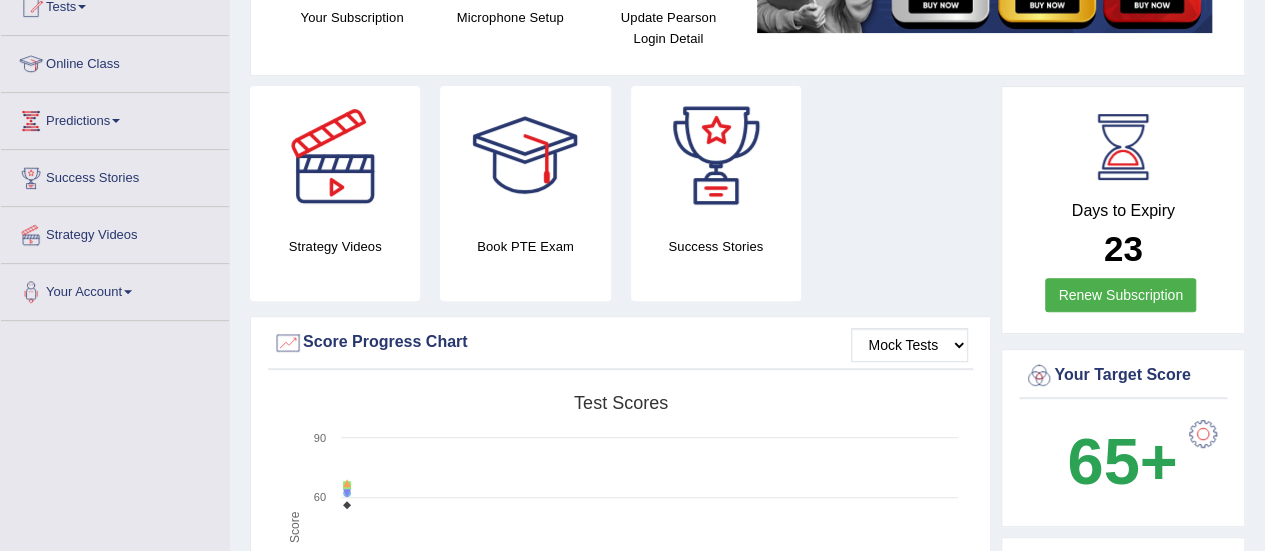 scroll, scrollTop: 394, scrollLeft: 0, axis: vertical 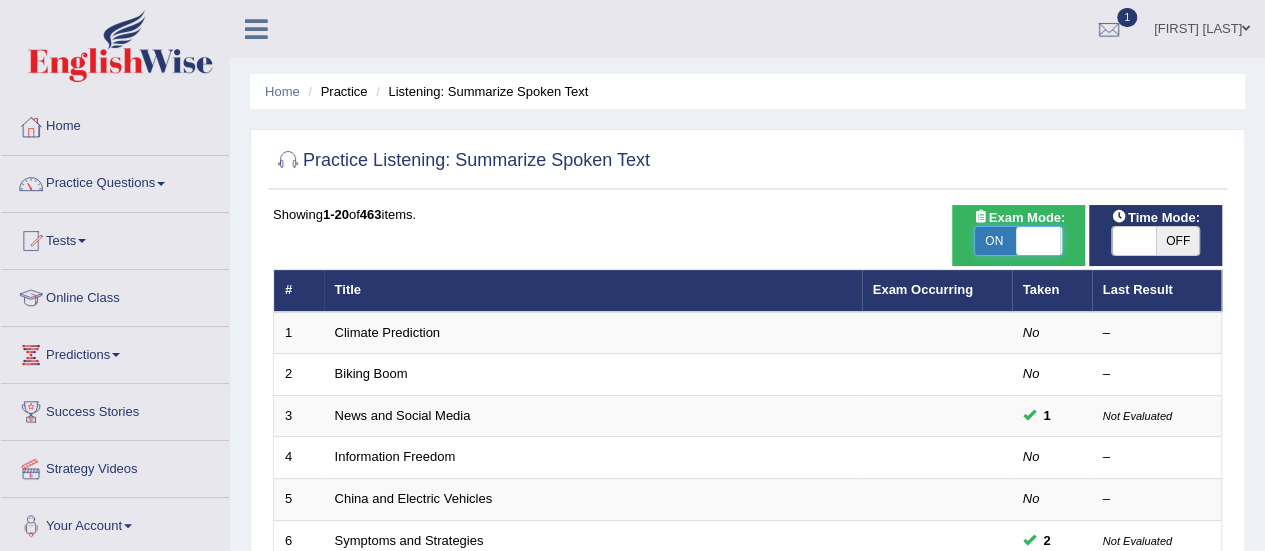 drag, startPoint x: 982, startPoint y: 230, endPoint x: 1040, endPoint y: 233, distance: 58.077534 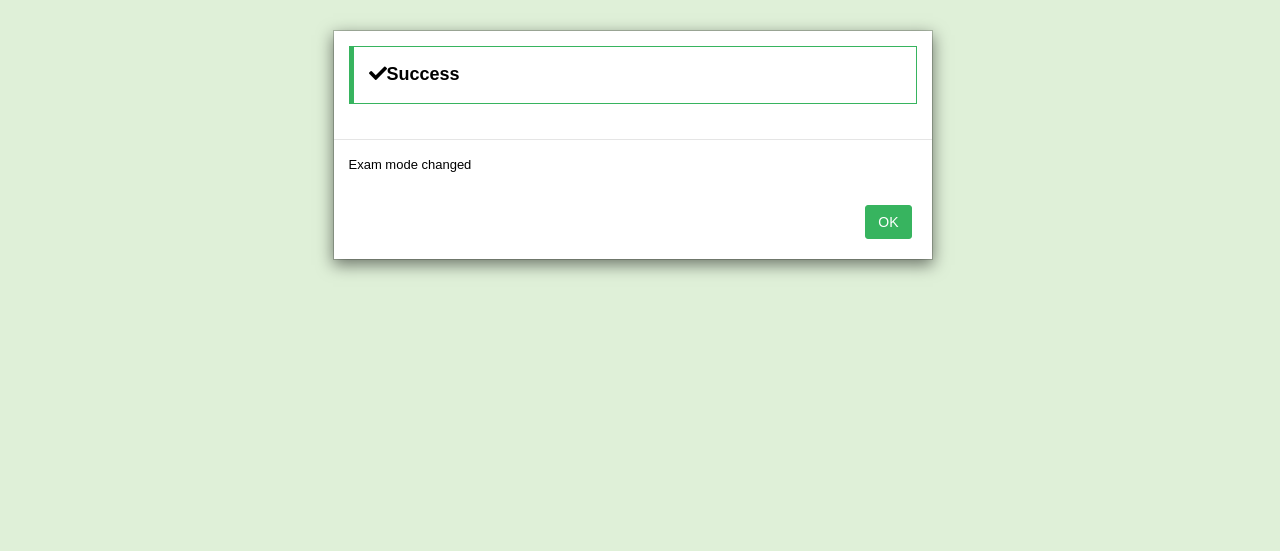 click on "OK" at bounding box center (888, 222) 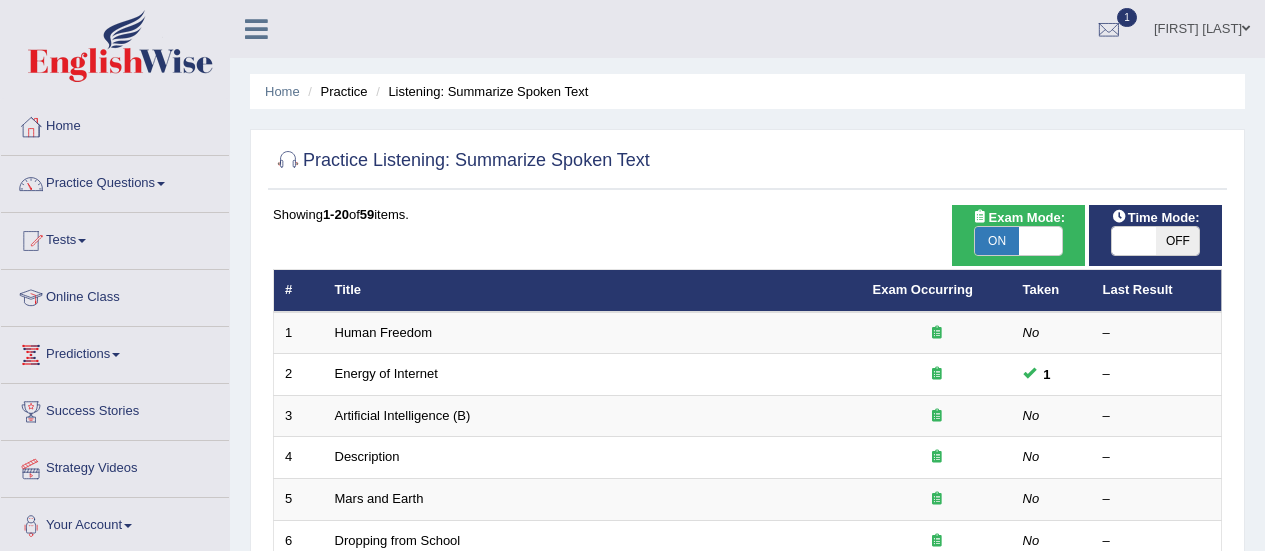 scroll, scrollTop: 0, scrollLeft: 0, axis: both 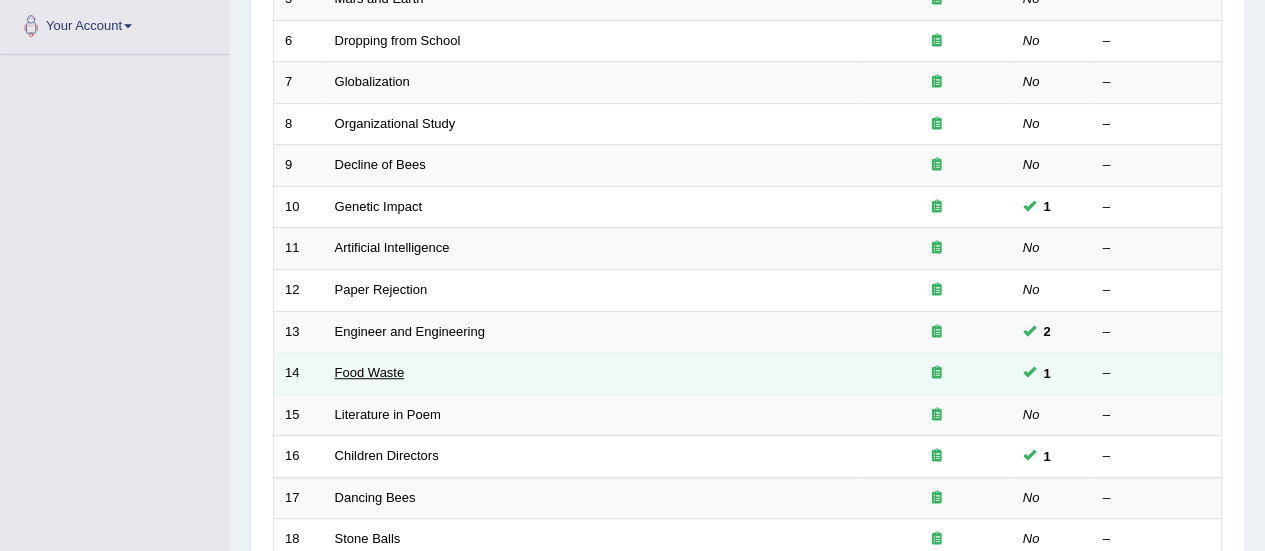click on "Food Waste" at bounding box center (370, 372) 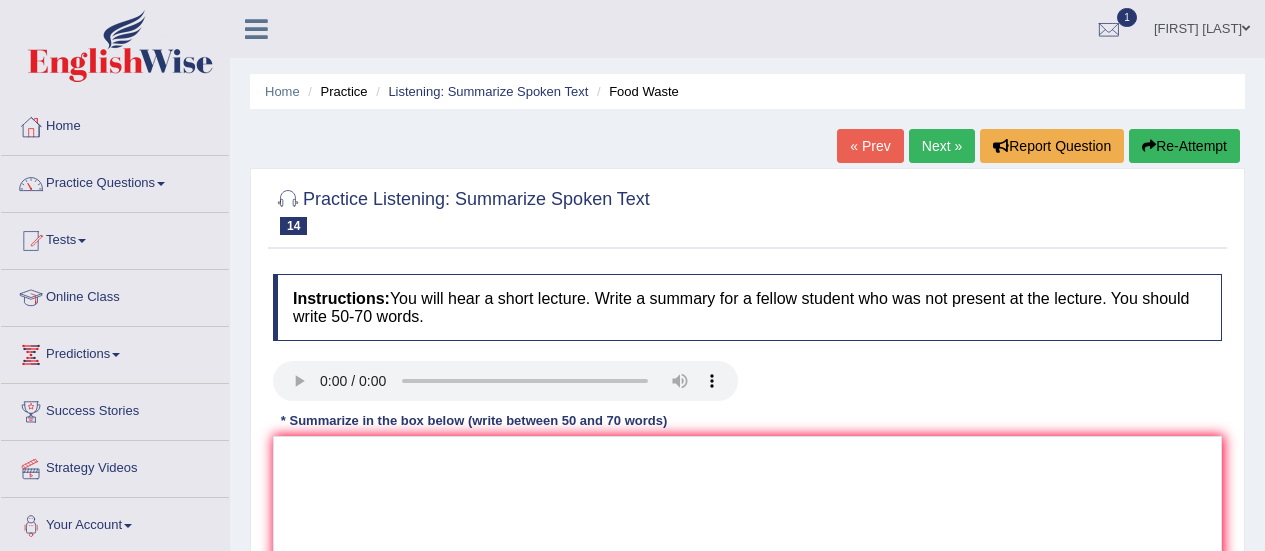 scroll, scrollTop: 0, scrollLeft: 0, axis: both 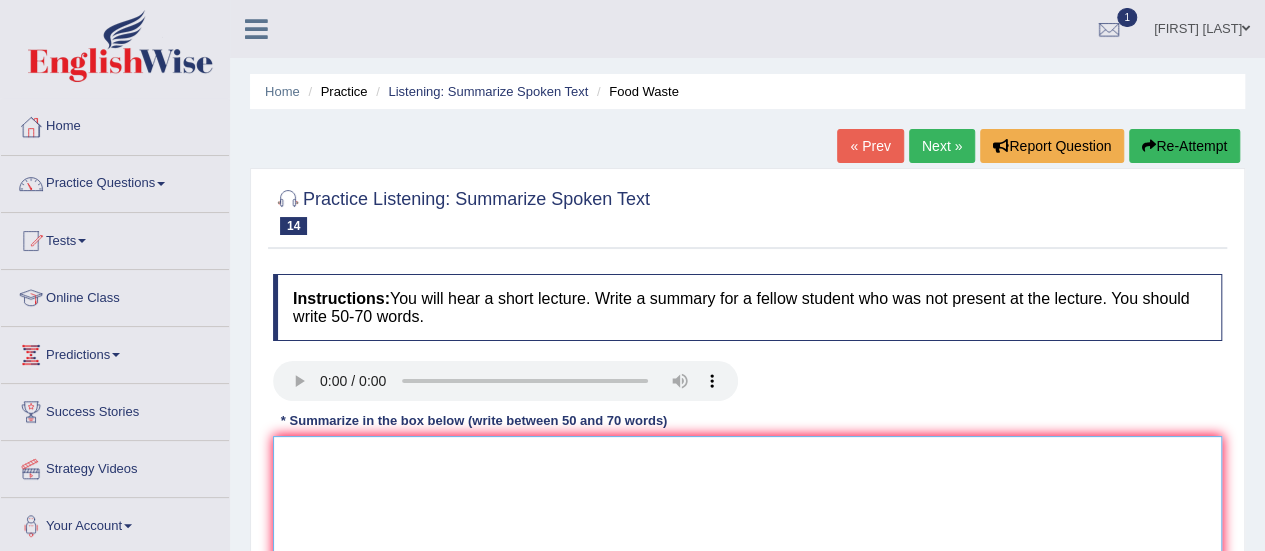 click at bounding box center [747, 533] 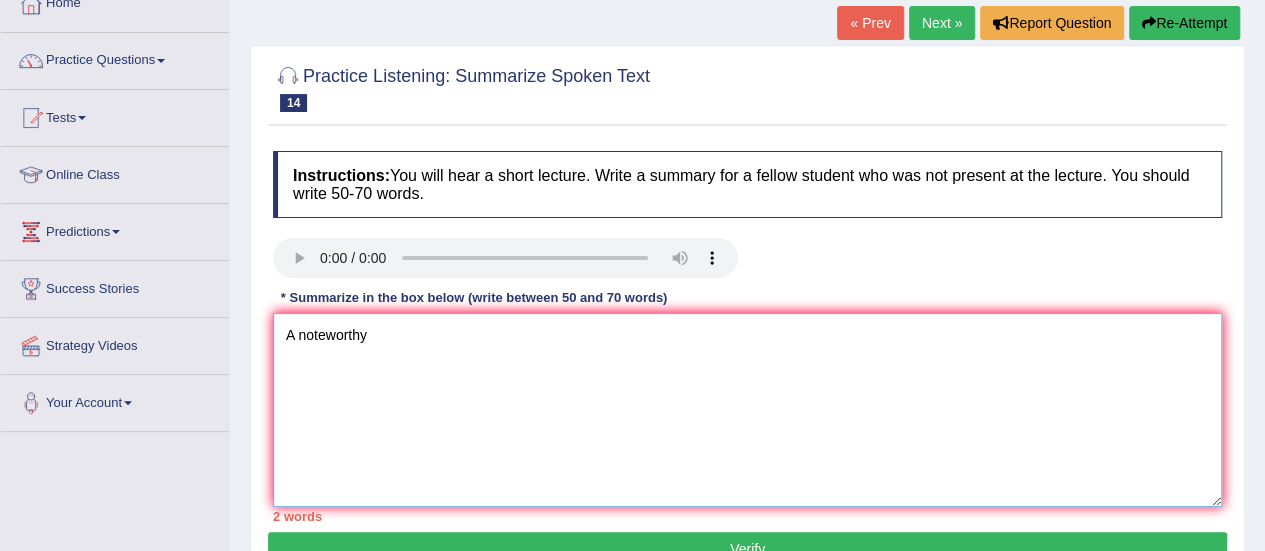 scroll, scrollTop: 200, scrollLeft: 0, axis: vertical 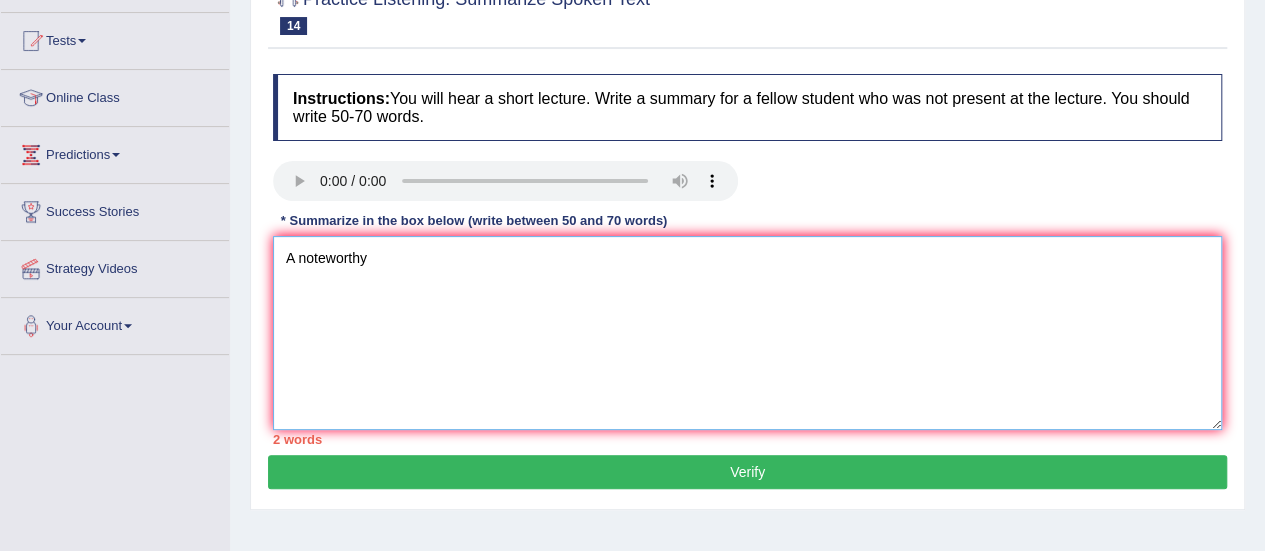 type on "A noteworthy" 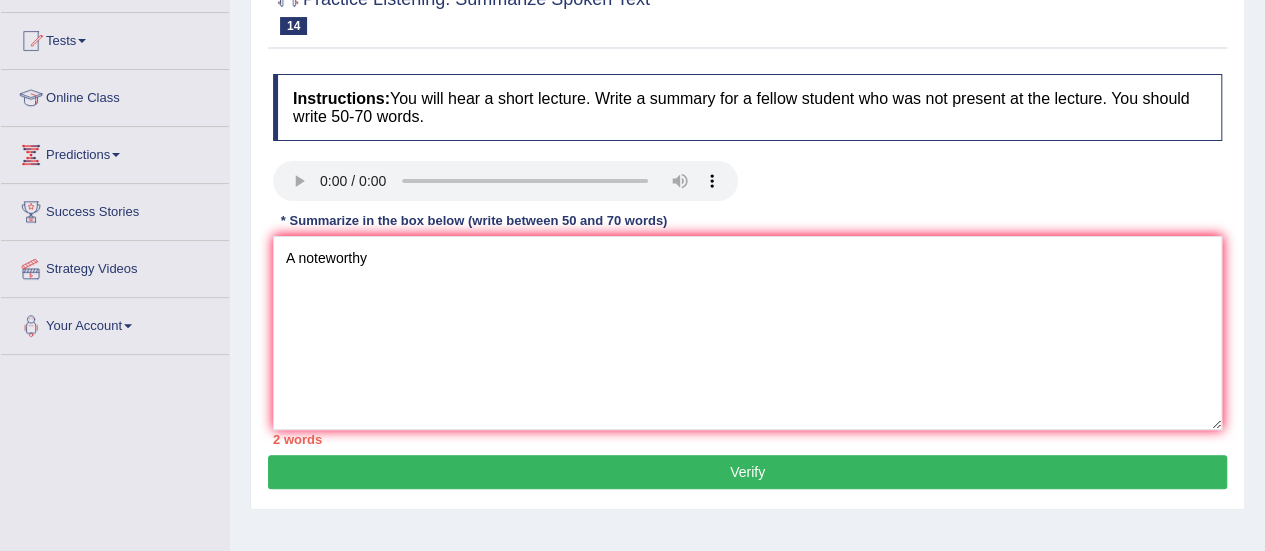 click on "Verify" at bounding box center [747, 472] 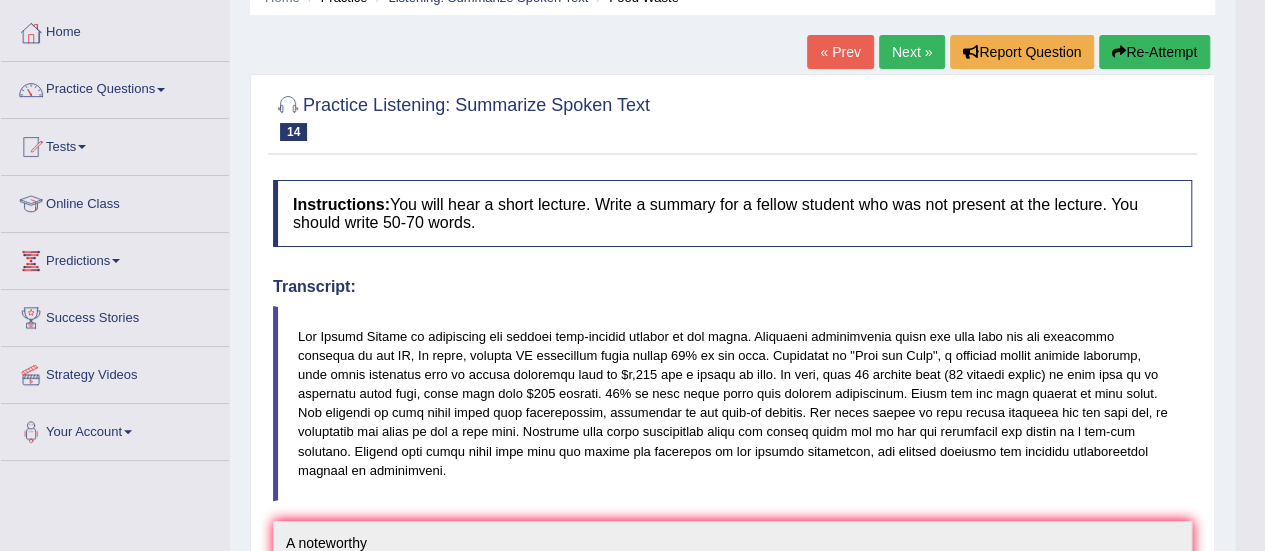 scroll, scrollTop: 0, scrollLeft: 0, axis: both 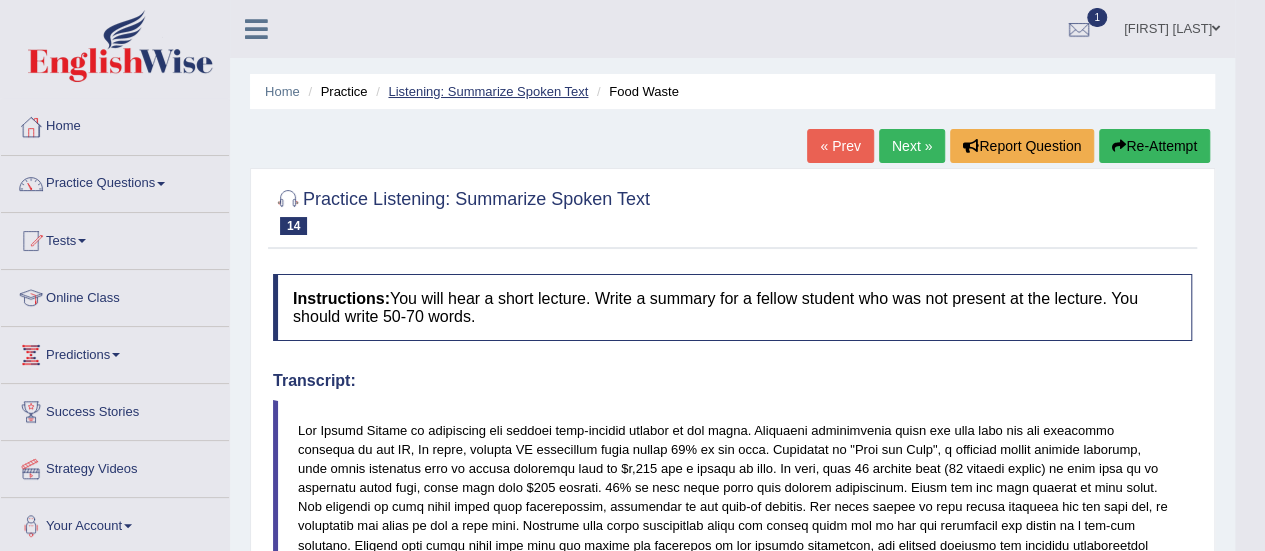 click on "Listening: Summarize Spoken Text" at bounding box center (488, 91) 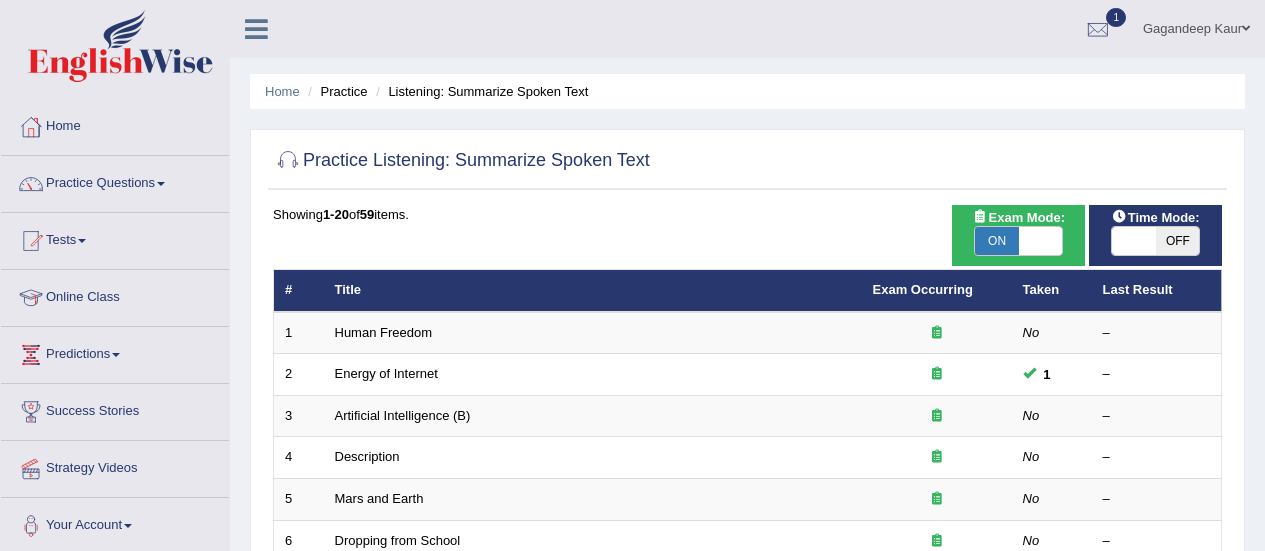 scroll, scrollTop: 0, scrollLeft: 0, axis: both 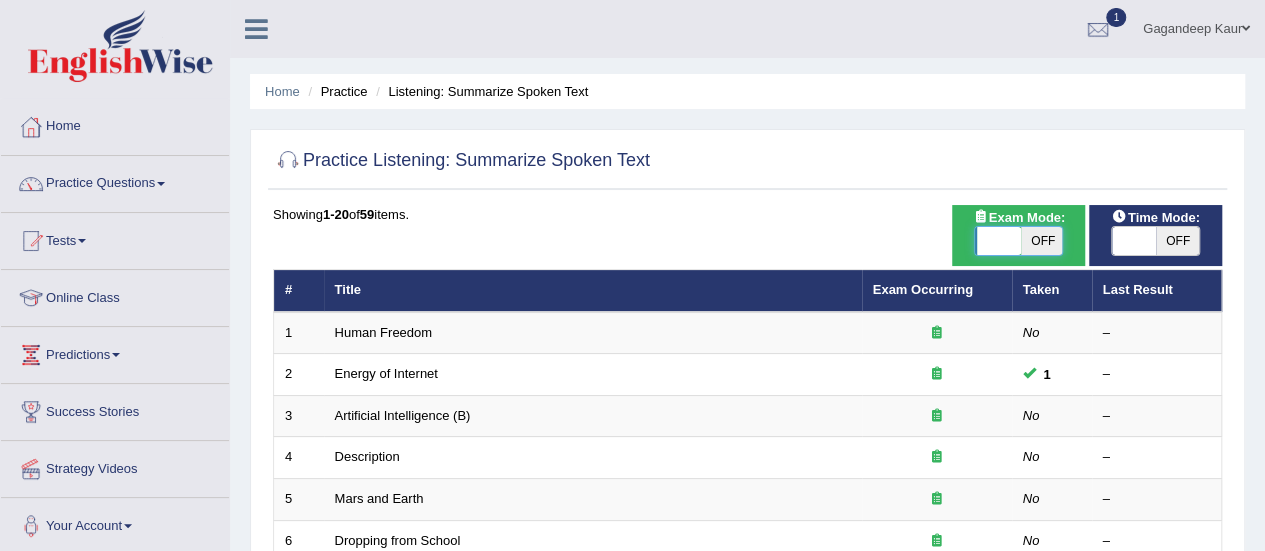 drag, startPoint x: 1040, startPoint y: 239, endPoint x: 947, endPoint y: 237, distance: 93.0215 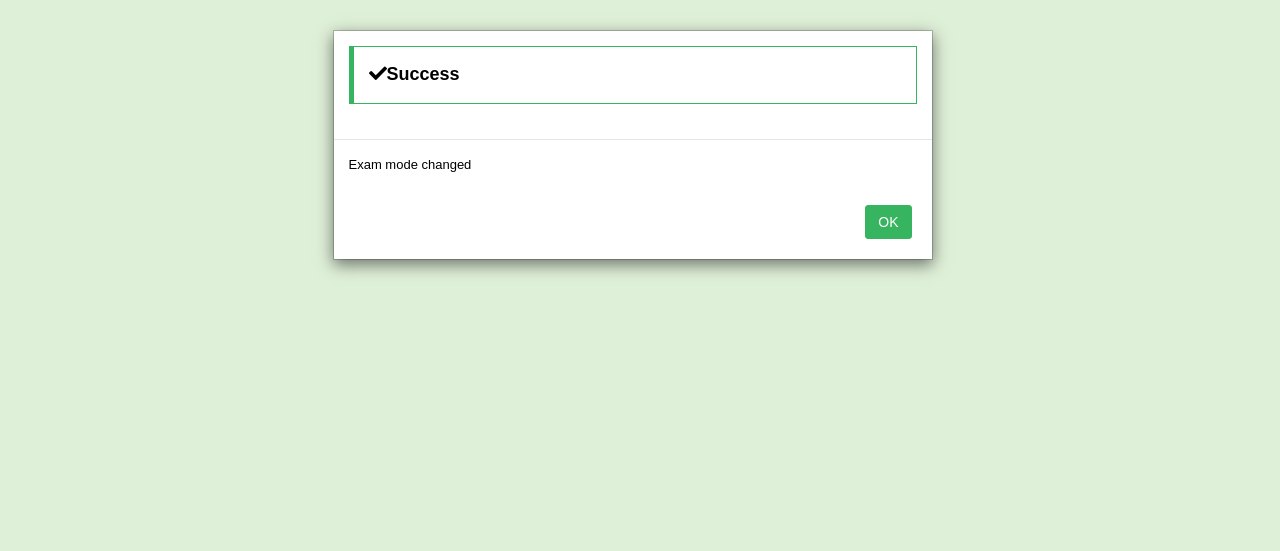 click on "OK" at bounding box center (888, 222) 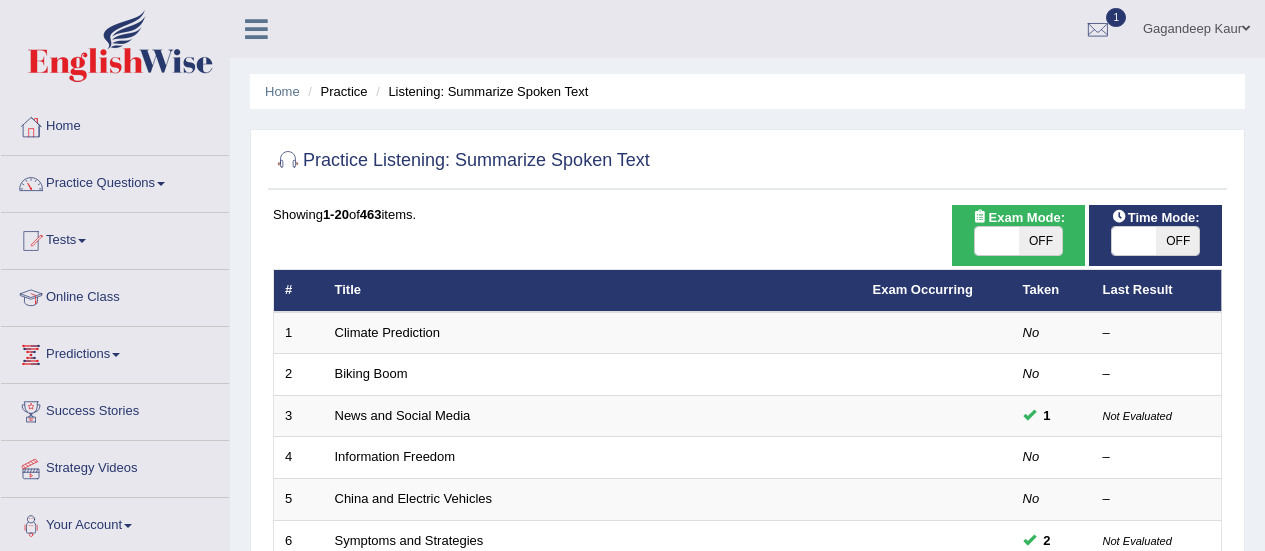 scroll, scrollTop: 0, scrollLeft: 0, axis: both 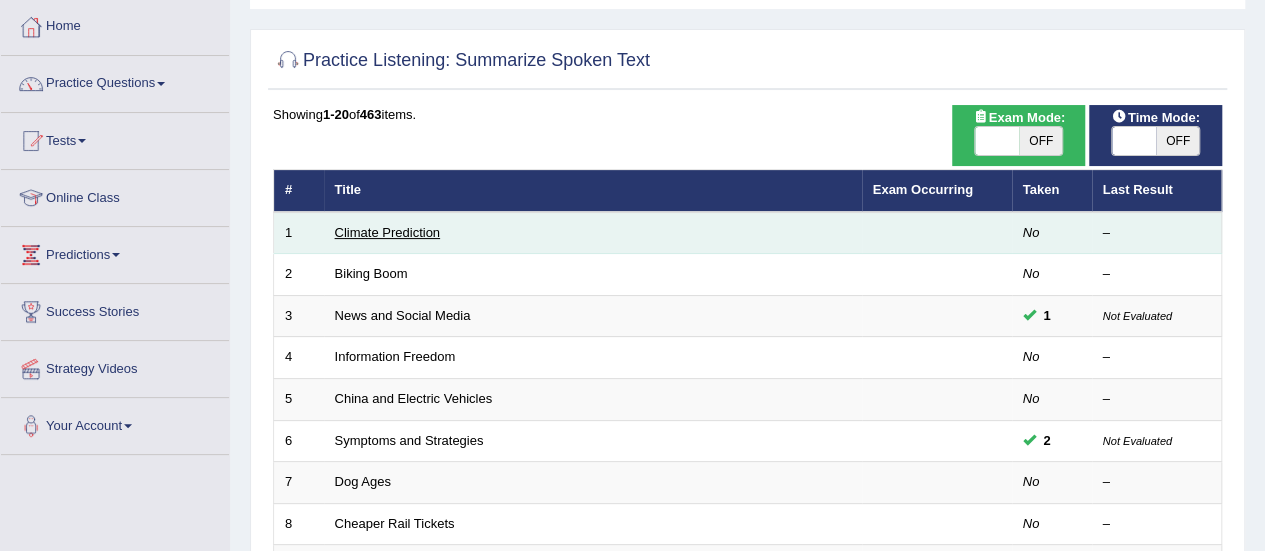 click on "Climate Prediction" at bounding box center [388, 232] 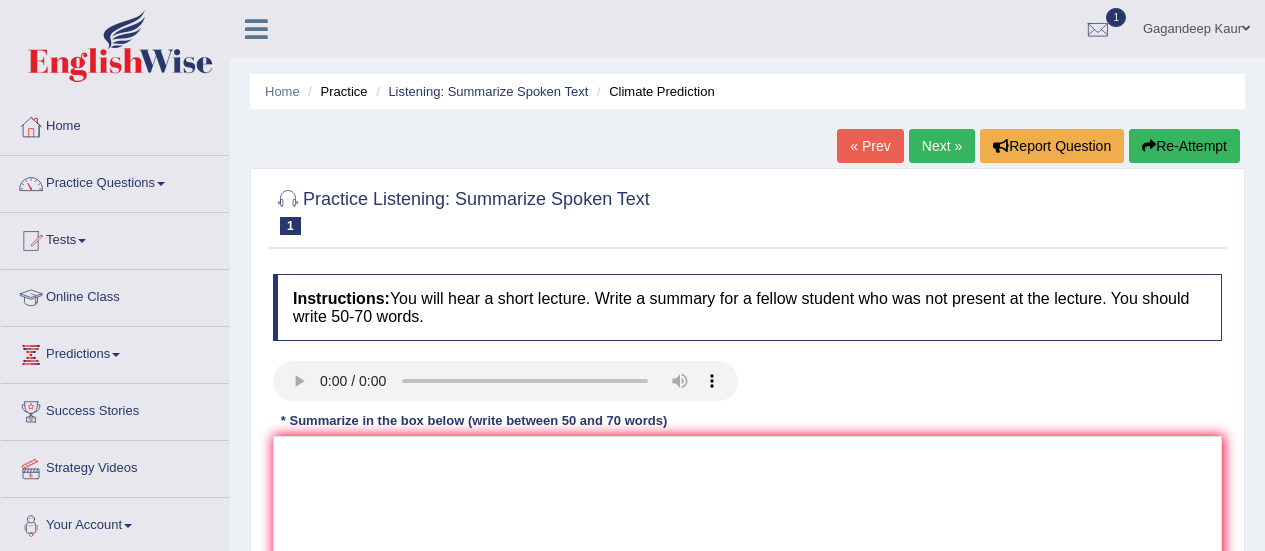 scroll, scrollTop: 0, scrollLeft: 0, axis: both 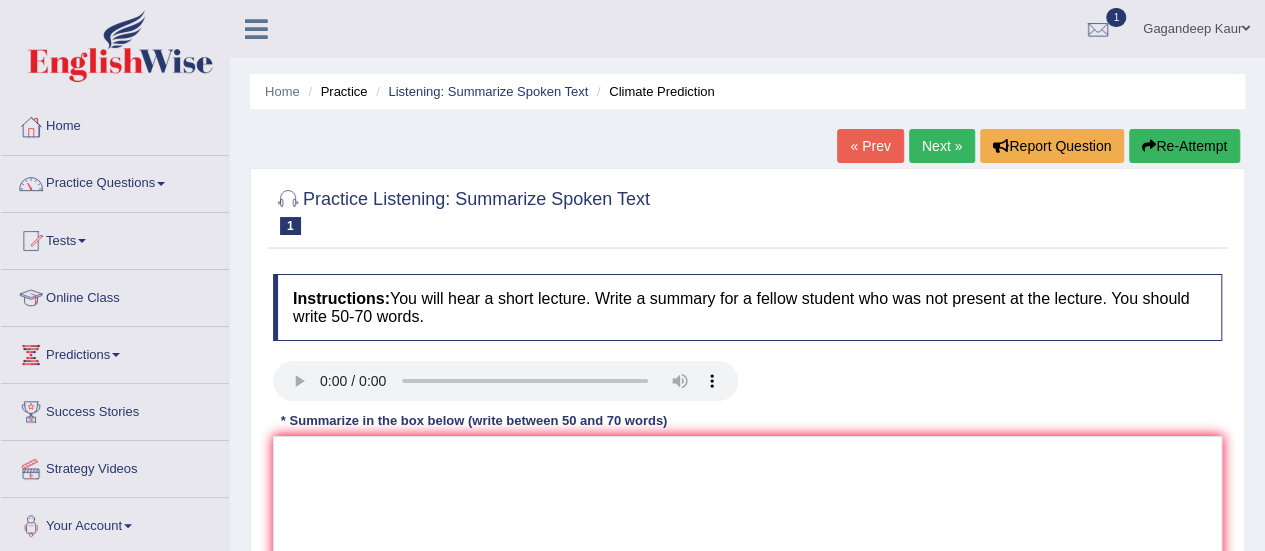 click on "Listening: Summarize Spoken Text" at bounding box center [479, 91] 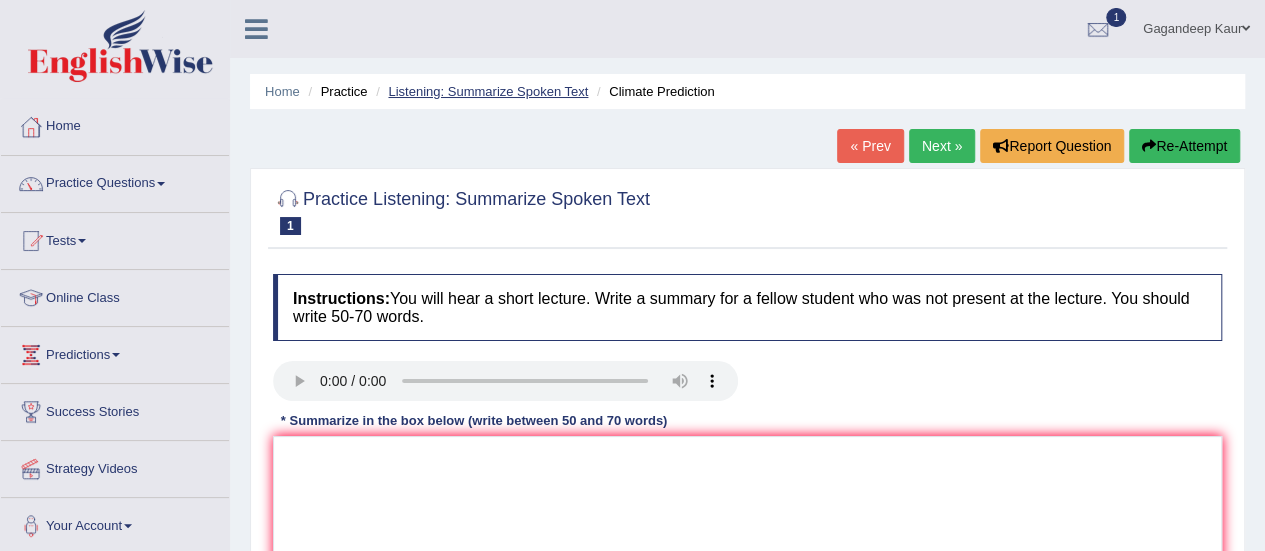 click on "Listening: Summarize Spoken Text" at bounding box center [488, 91] 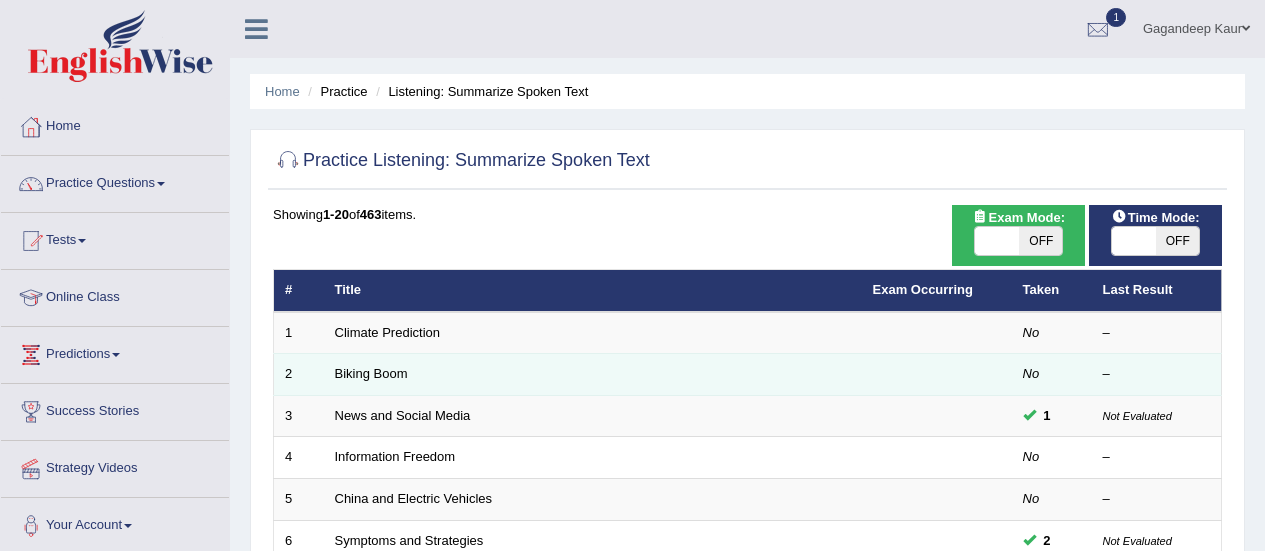 scroll, scrollTop: 0, scrollLeft: 0, axis: both 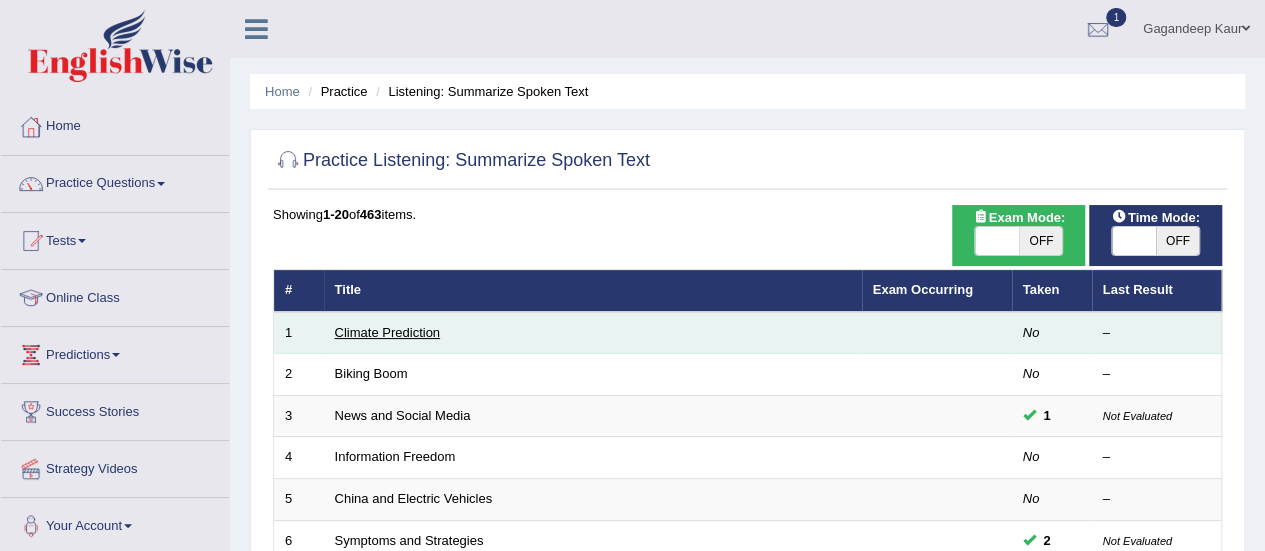 click on "Climate Prediction" at bounding box center (388, 332) 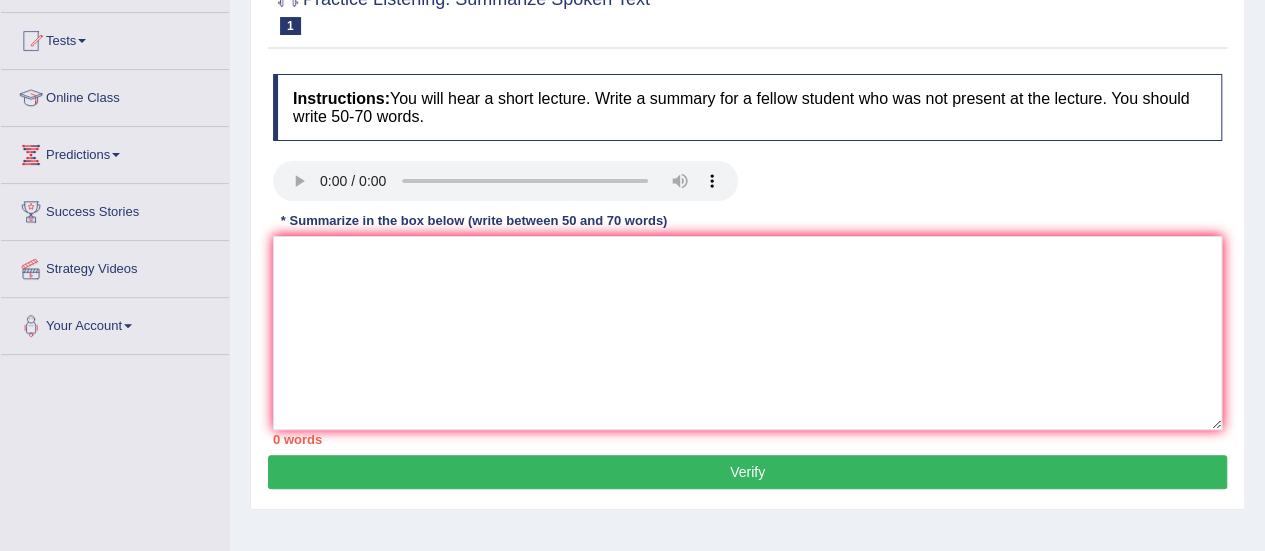 scroll, scrollTop: 200, scrollLeft: 0, axis: vertical 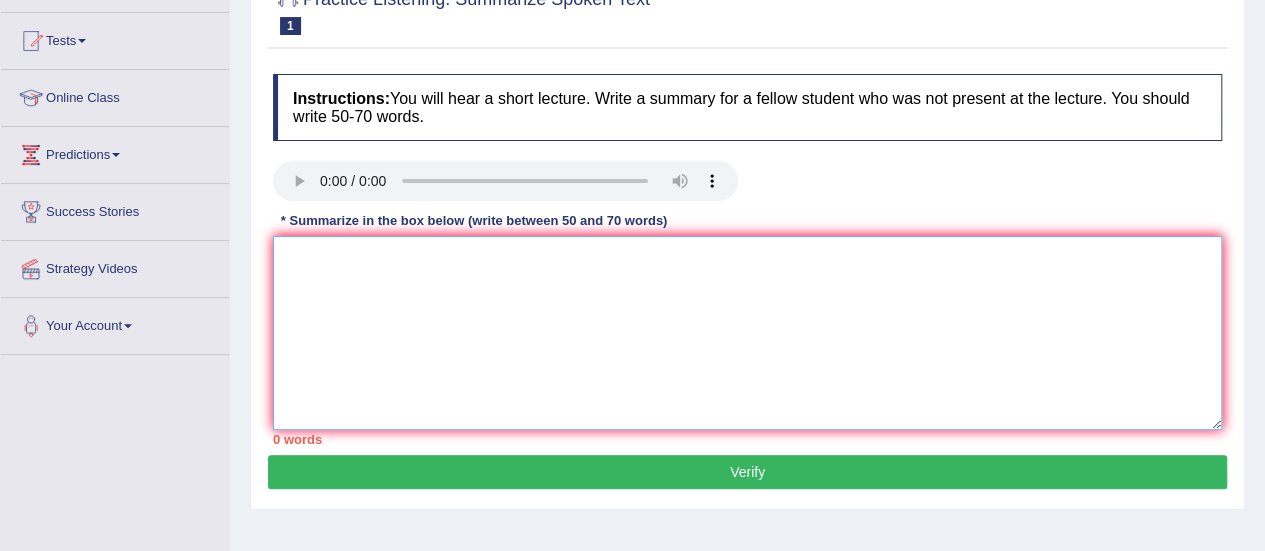click at bounding box center (747, 333) 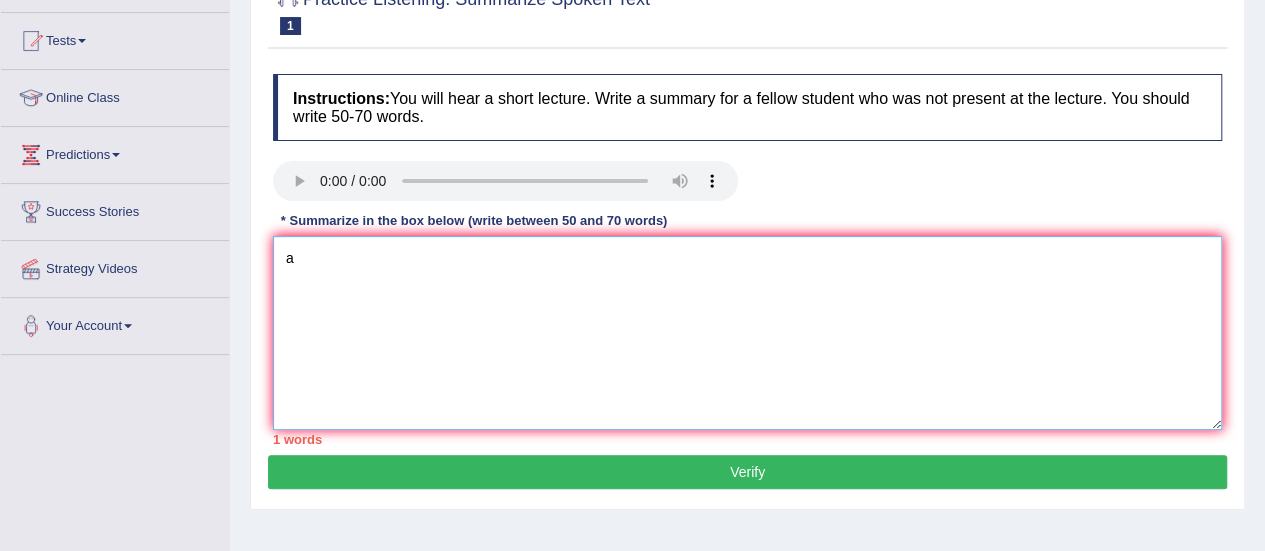 type on "a" 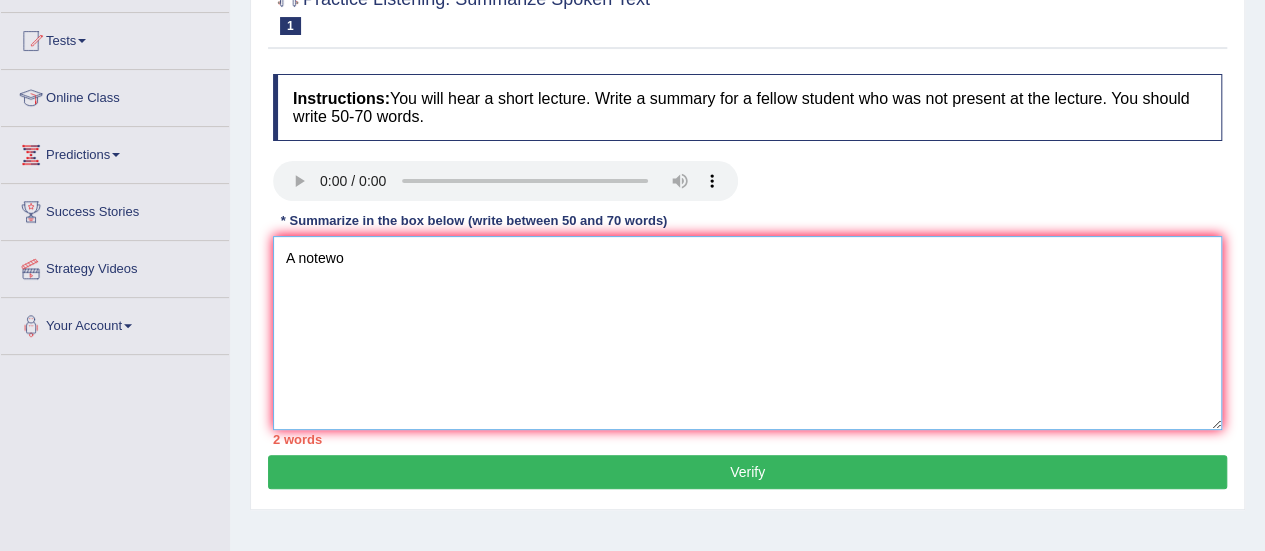 type on "A notewo" 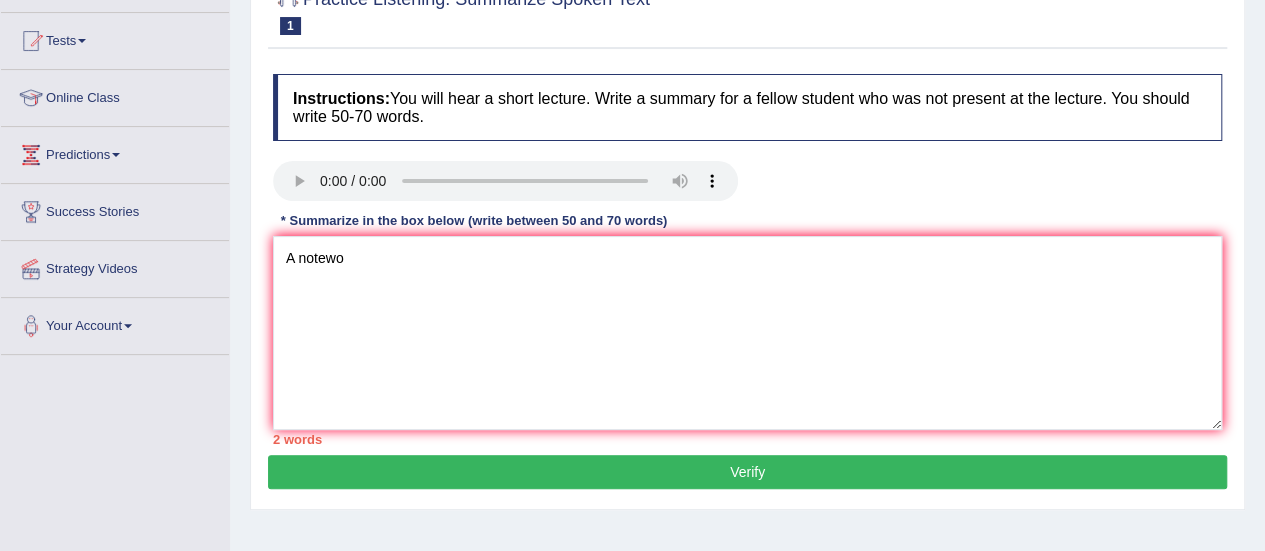 click on "Verify" at bounding box center [747, 472] 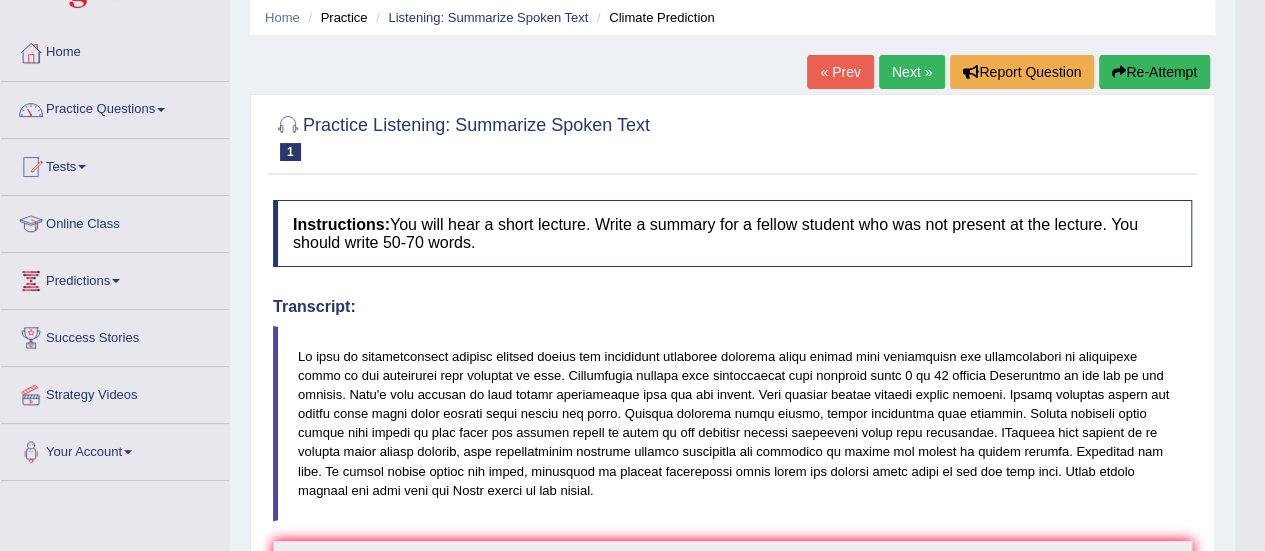 scroll, scrollTop: 0, scrollLeft: 0, axis: both 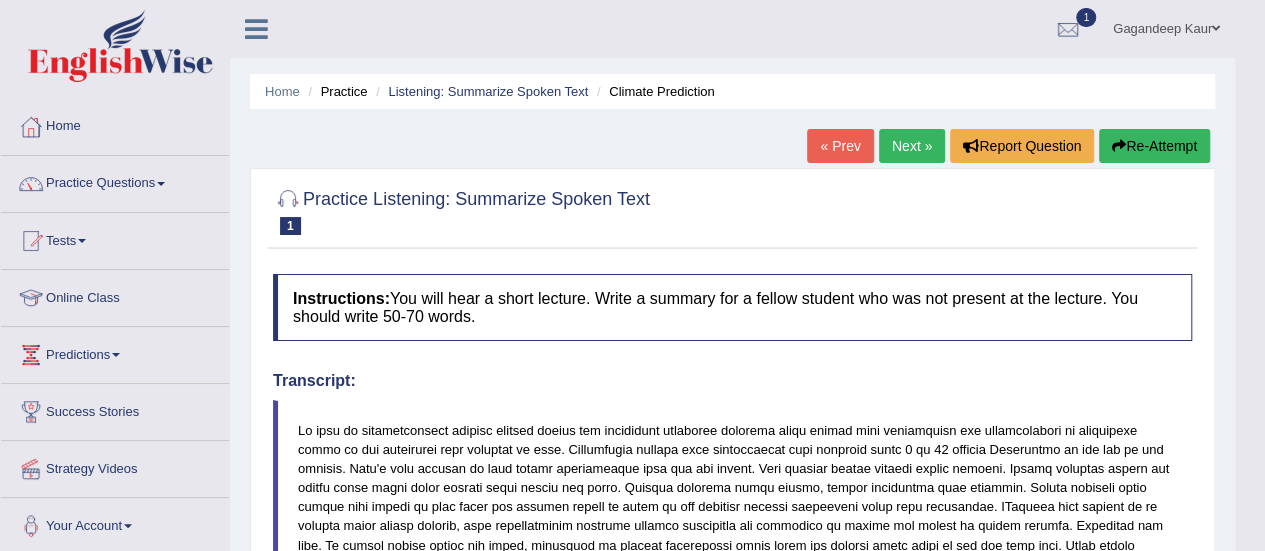 drag, startPoint x: 464, startPoint y: 45, endPoint x: 454, endPoint y: 65, distance: 22.36068 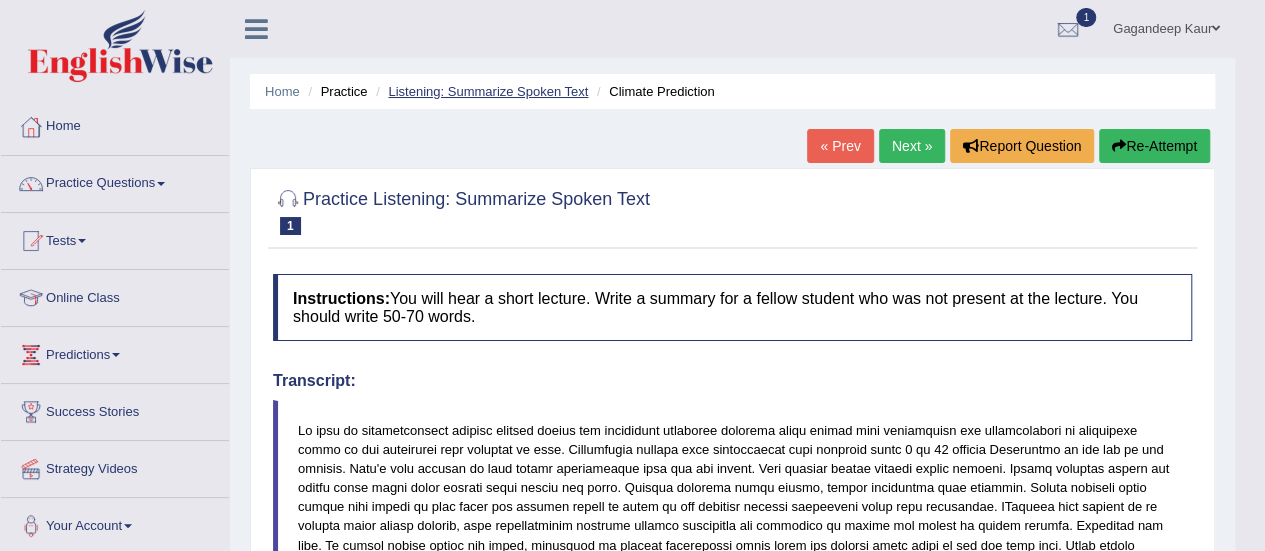 click on "Listening: Summarize Spoken Text" at bounding box center [488, 91] 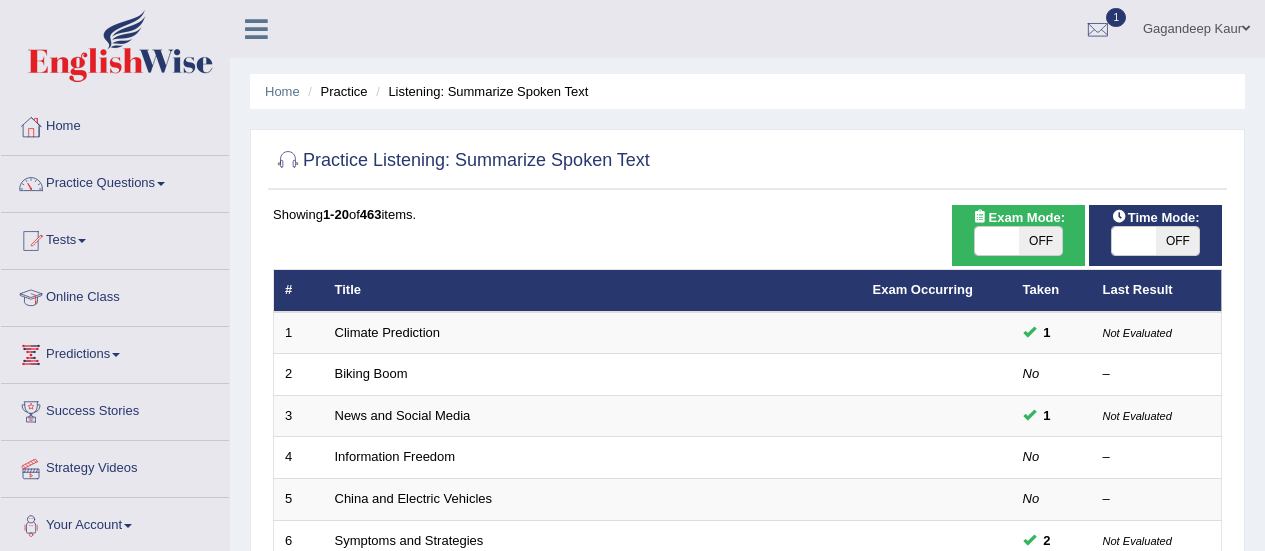 scroll, scrollTop: 0, scrollLeft: 0, axis: both 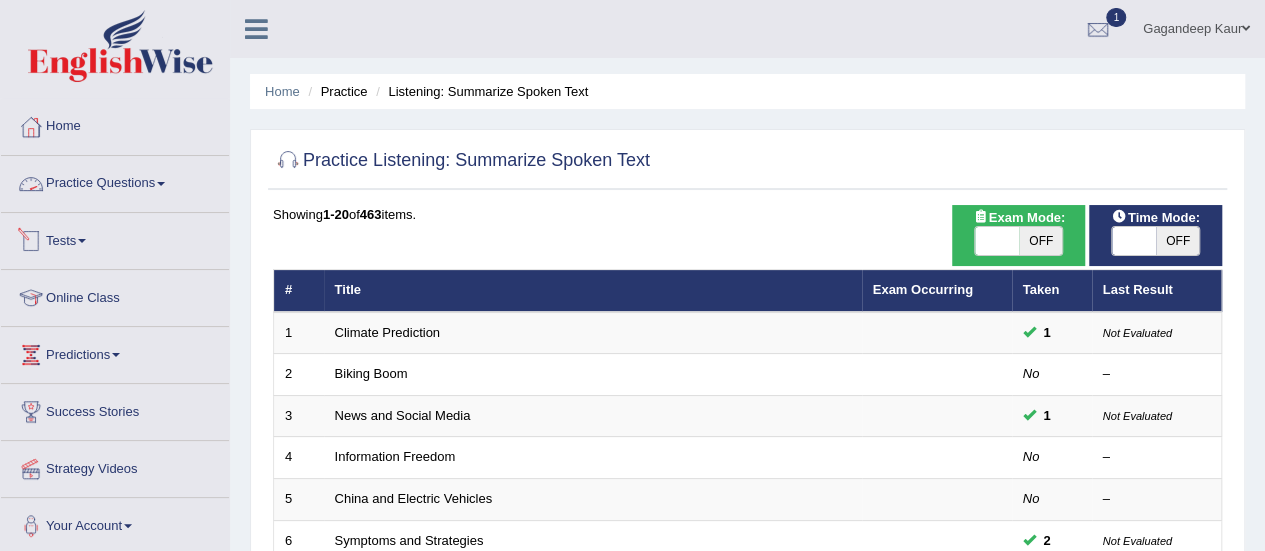 click on "Practice Questions" at bounding box center (115, 181) 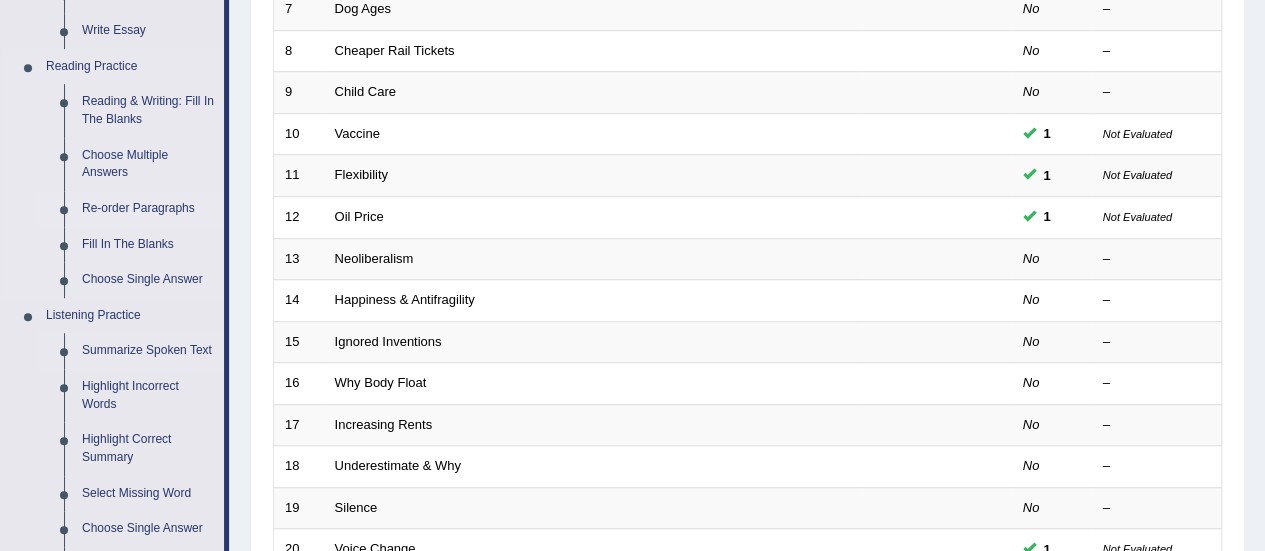 scroll, scrollTop: 700, scrollLeft: 0, axis: vertical 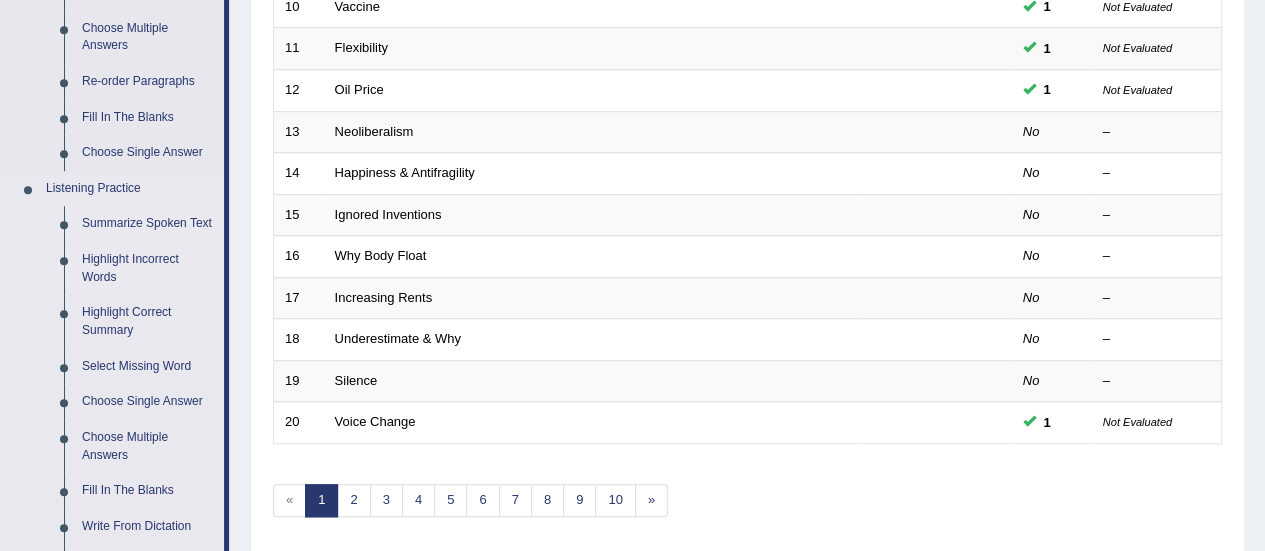 click on "Highlight Incorrect Words" at bounding box center (148, 268) 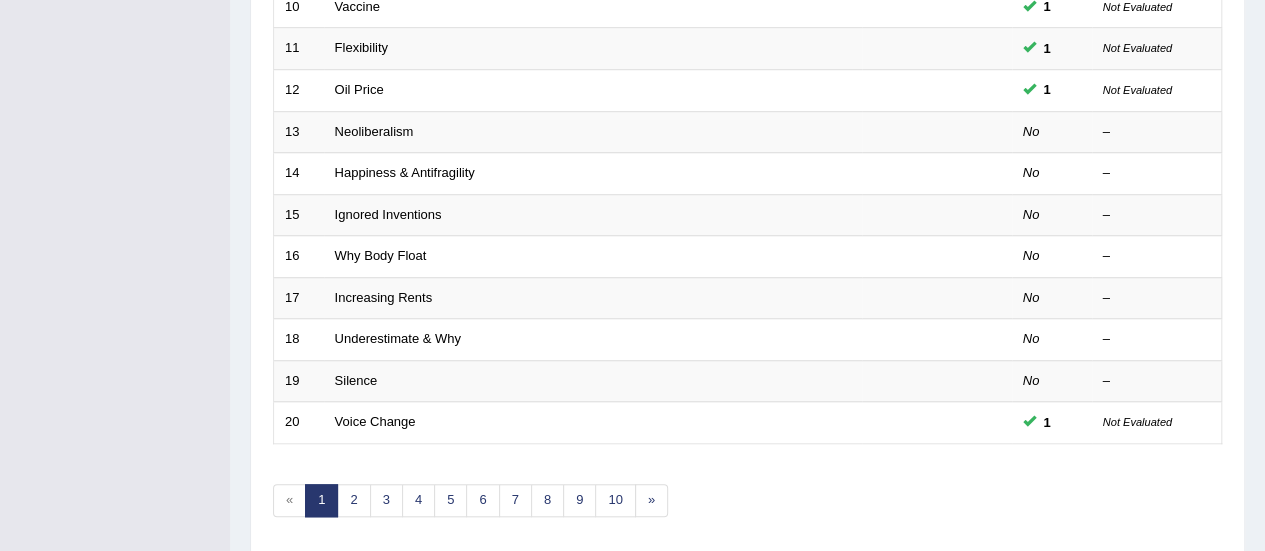 scroll, scrollTop: 270, scrollLeft: 0, axis: vertical 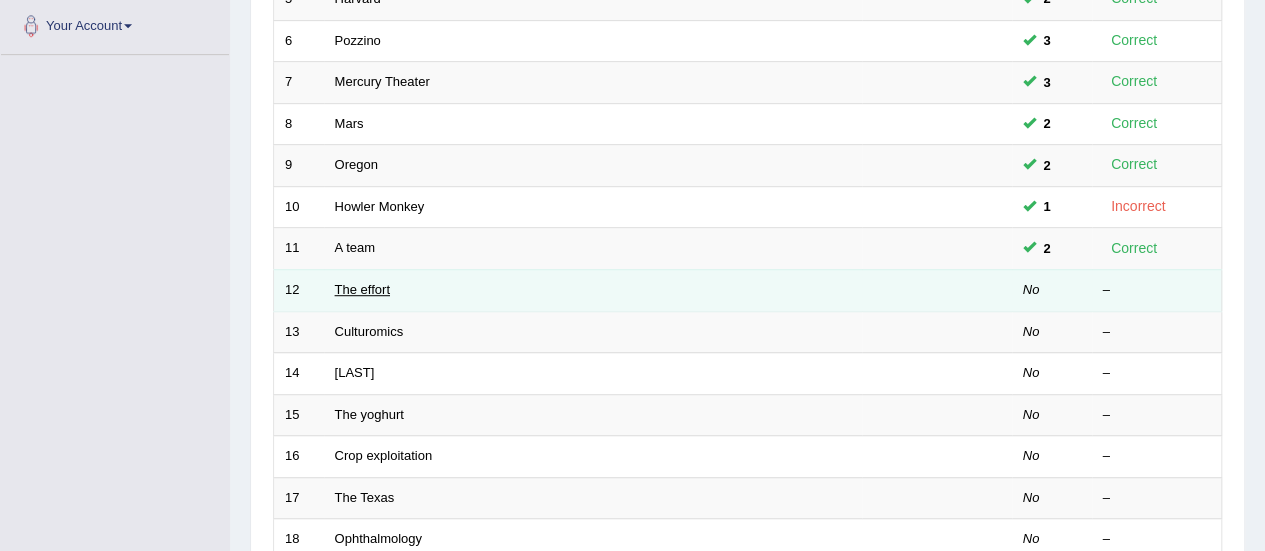 click on "The effort" at bounding box center (362, 289) 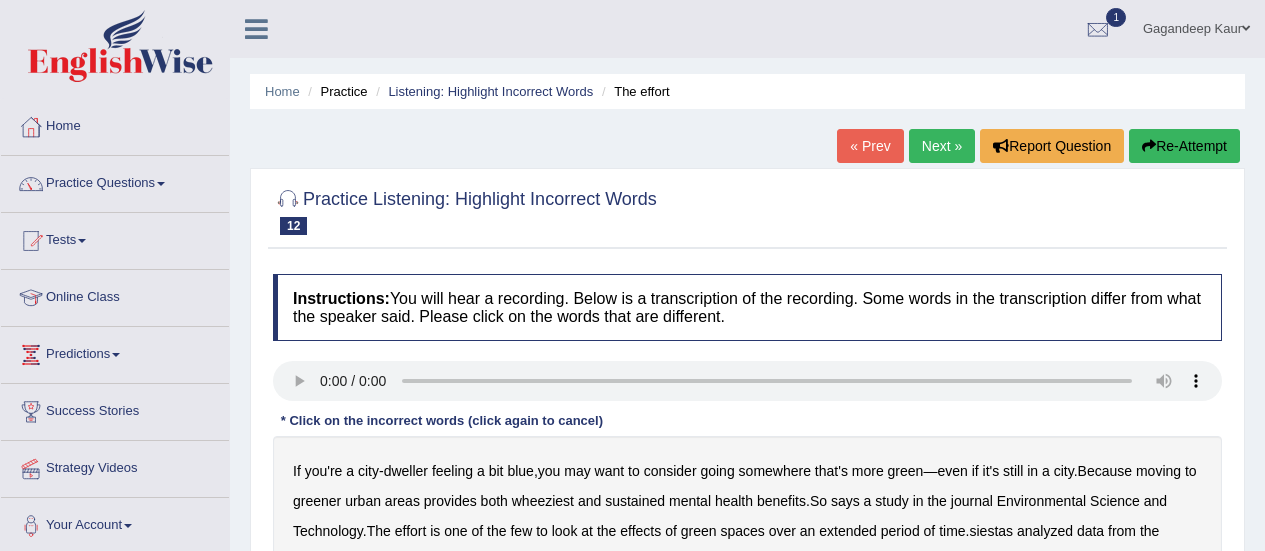 scroll, scrollTop: 0, scrollLeft: 0, axis: both 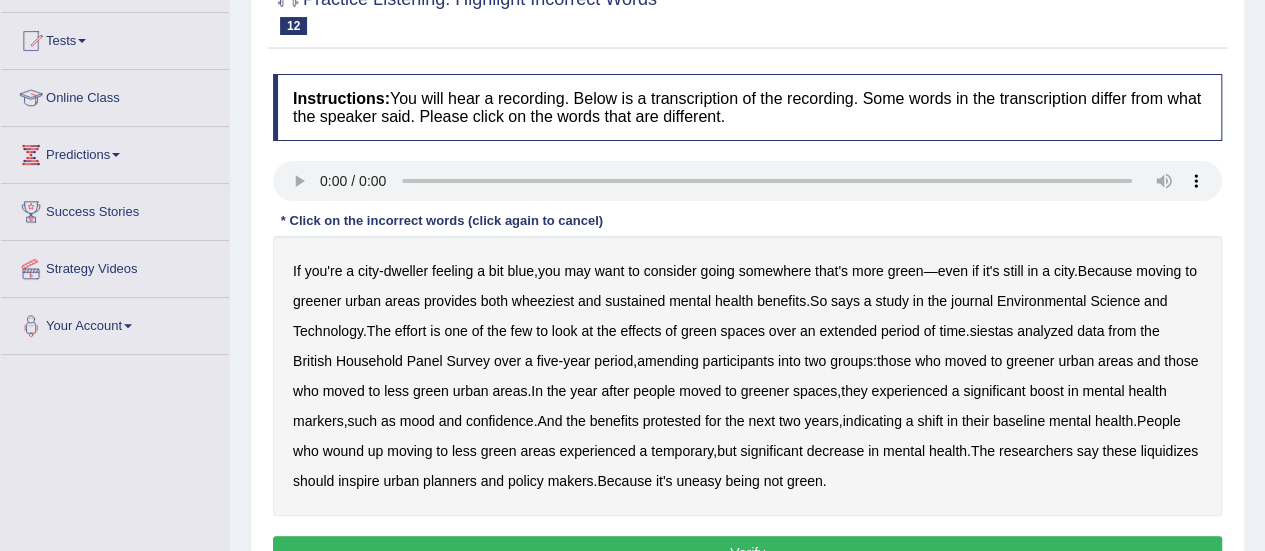 click on "wheeziest" at bounding box center (543, 301) 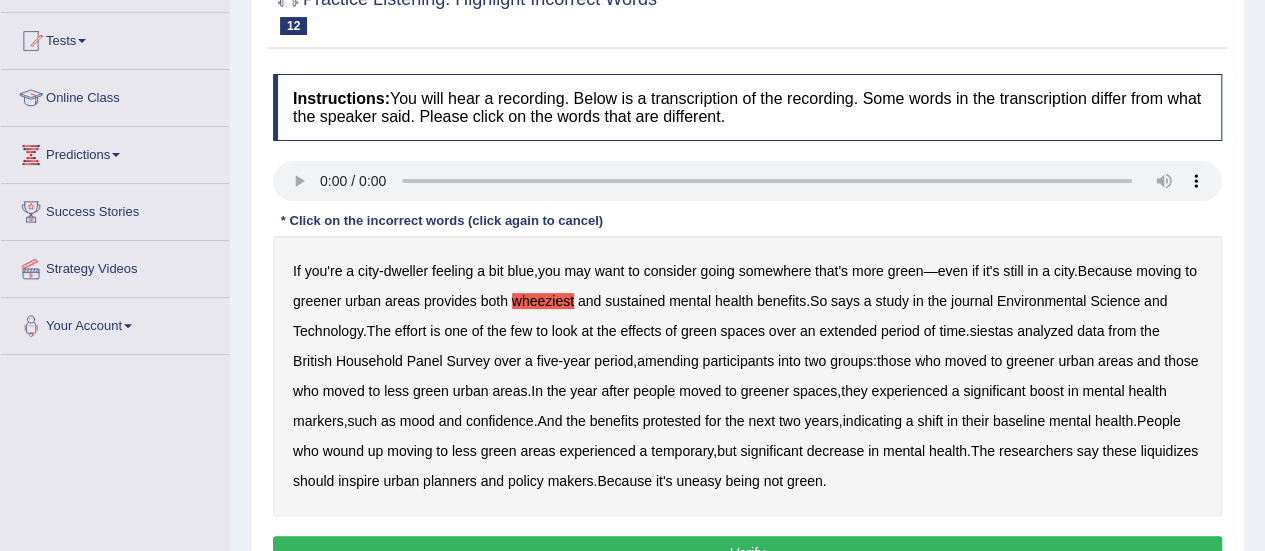 click on "siestas" at bounding box center (991, 331) 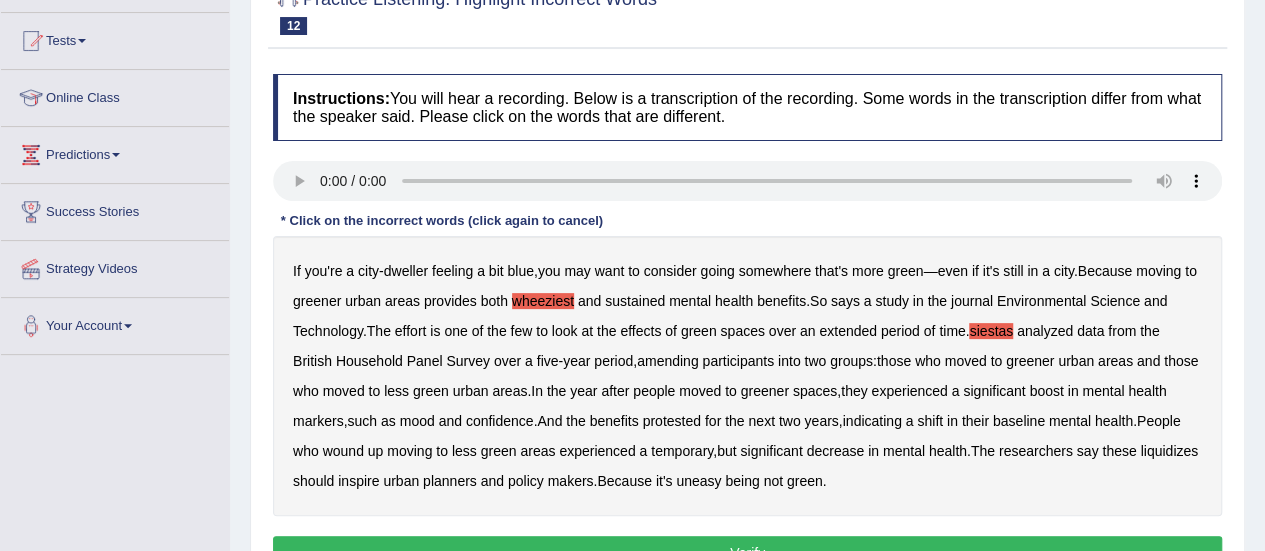 click on "If   you're   a   city - dweller   feeling   a   bit   blue ,  you   may   want   to   consider   going   somewhere   that's   more   green — even   if   it's   still   in   a   city .  Because   moving   to   greener   urban   areas   provides   both   wheeziest   and   sustained   mental   health   benefits .  So   says   a   study   in   the   journal   Environmental   Science   and   Technology .  The   effort   is   one   of   the   few   to   look   at   the   effects   of   green   spaces   over   an   extended   period   of   time .  siestas   analyzed   data   from   the   British   Household   Panel   Survey   over   a   five - year   period ,  amending   participants   into   two   groups :  those   who   moved   to   greener   urban   areas   and   those   who   moved   to   less   green   urban   areas .  In   the   year   after   people   moved   to   greener   spaces ,  they   experienced   a   significant   boost   in   mental   health   markers ,  such   as   mood   and   confidence .  And" at bounding box center [747, 376] 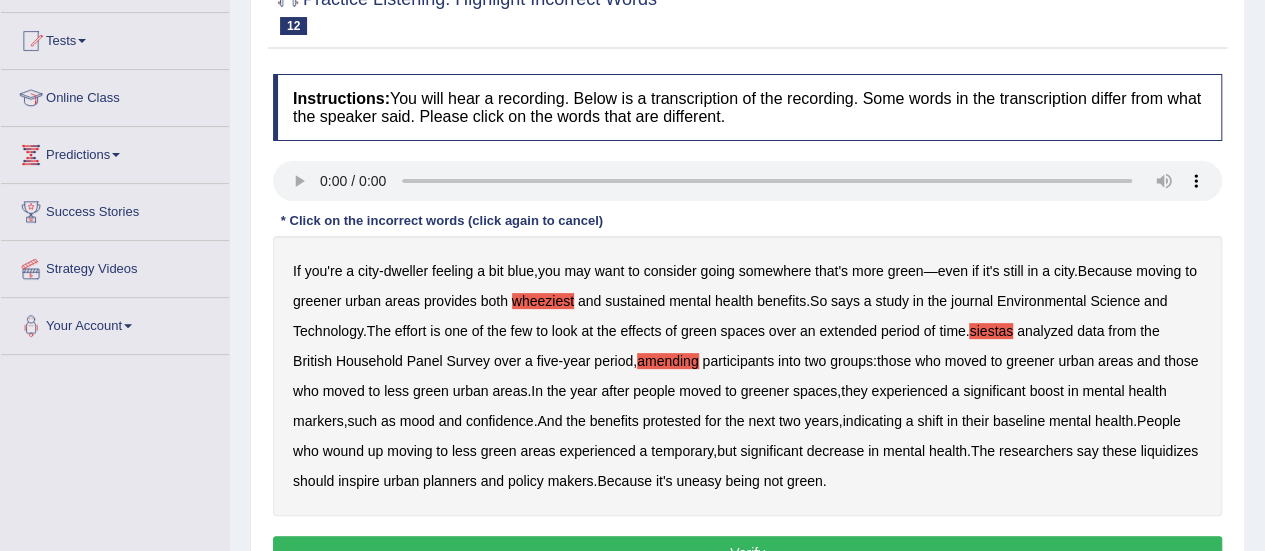 click on "protested" at bounding box center [672, 421] 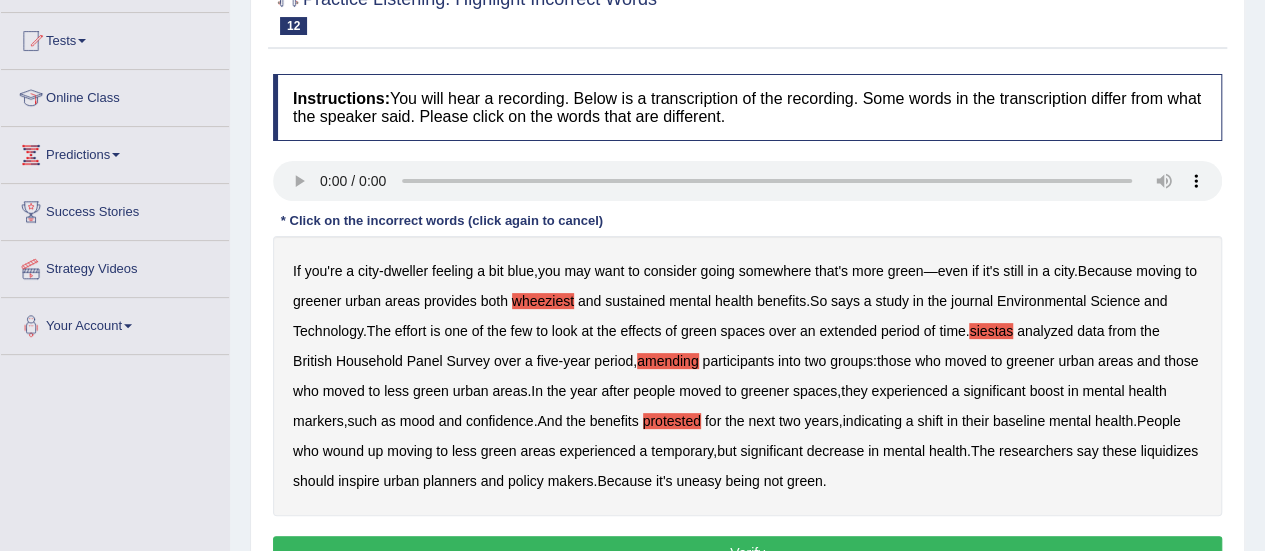 click on "protested" at bounding box center (672, 421) 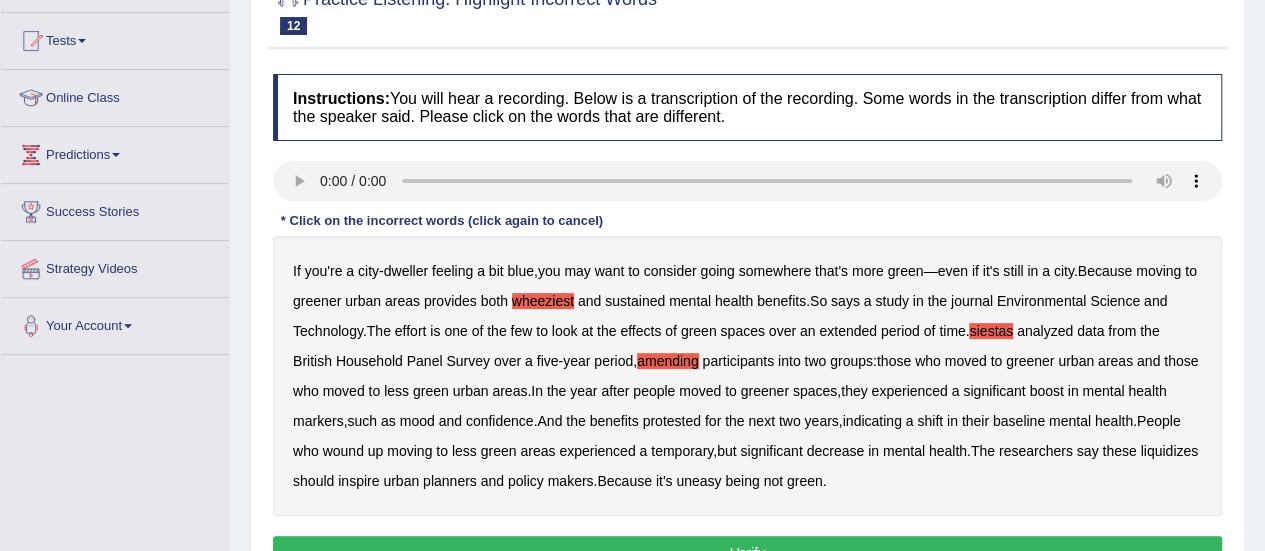 scroll, scrollTop: 300, scrollLeft: 0, axis: vertical 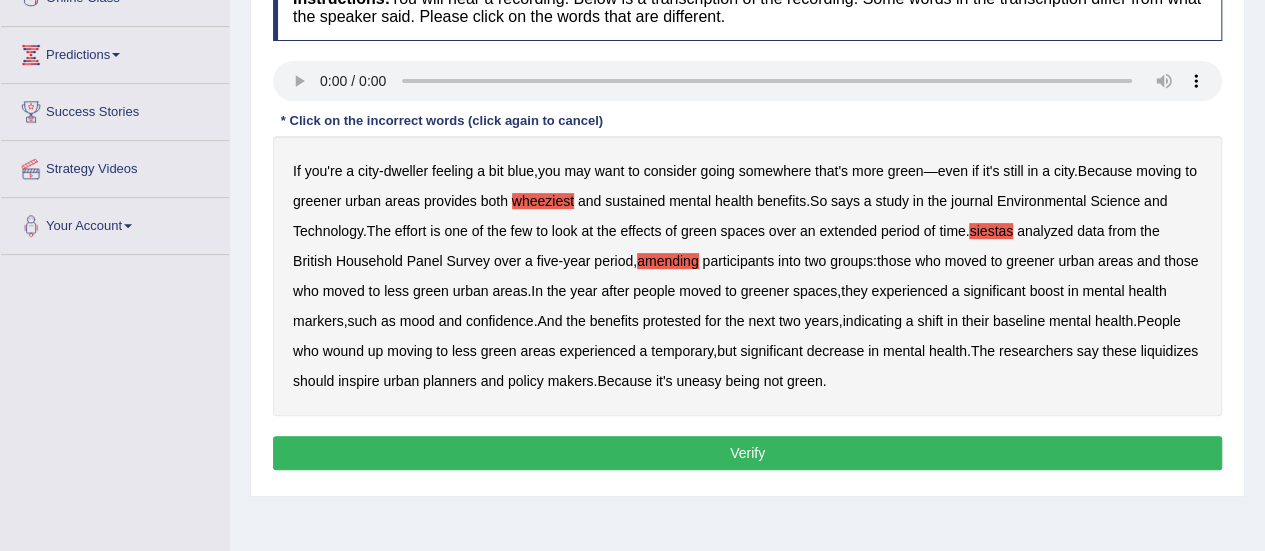 click on "liquidizes" at bounding box center [1169, 351] 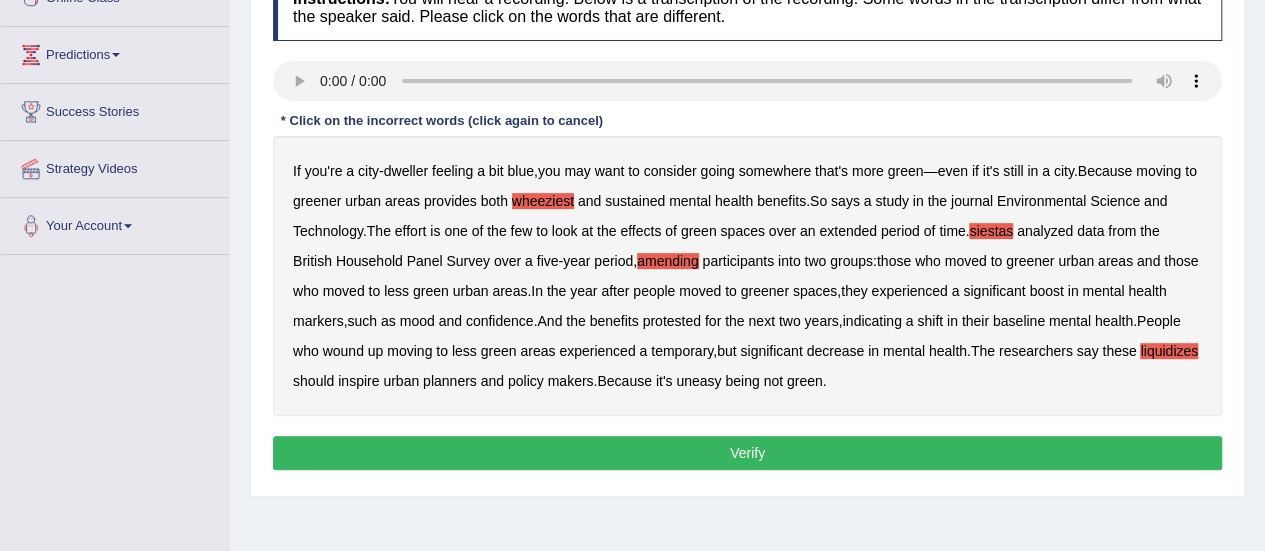 click on "Verify" at bounding box center [747, 453] 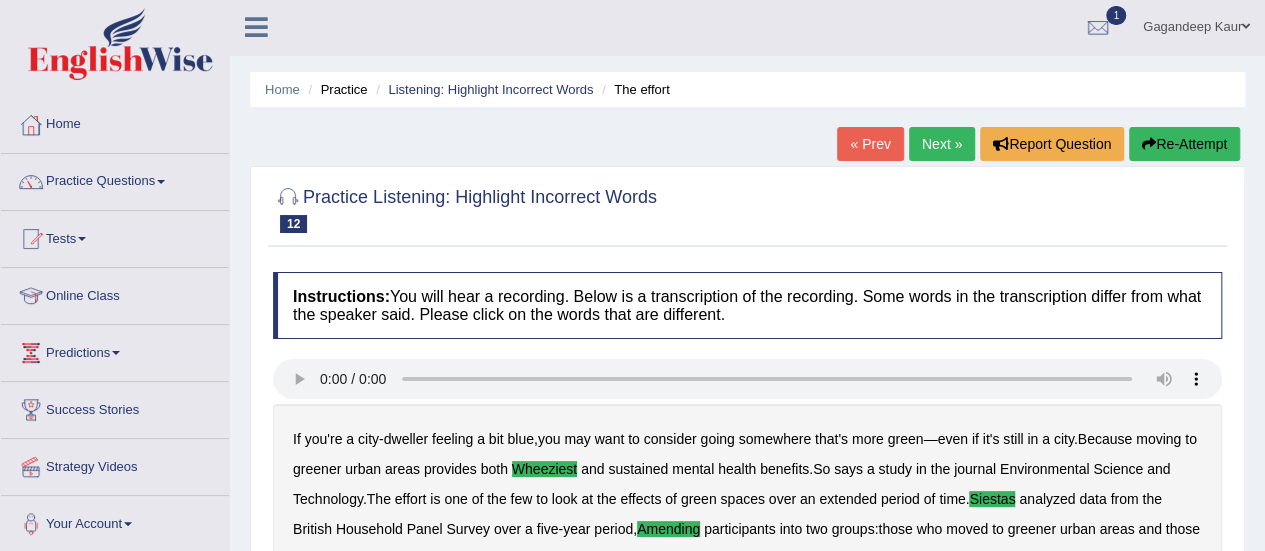 scroll, scrollTop: 0, scrollLeft: 0, axis: both 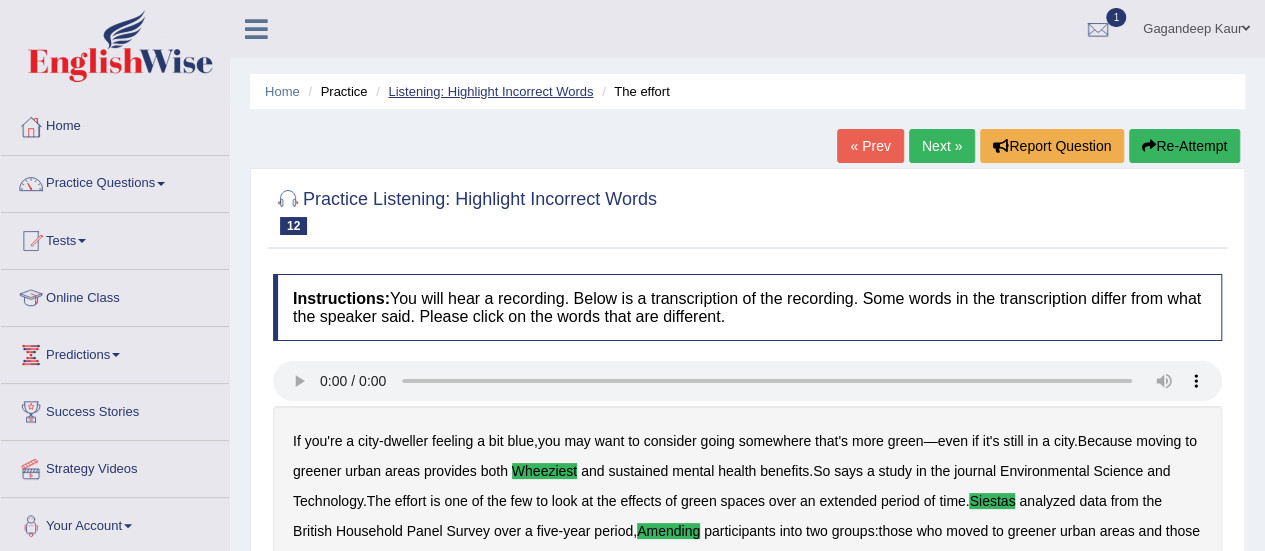 click on "Listening: Highlight Incorrect Words" at bounding box center (490, 91) 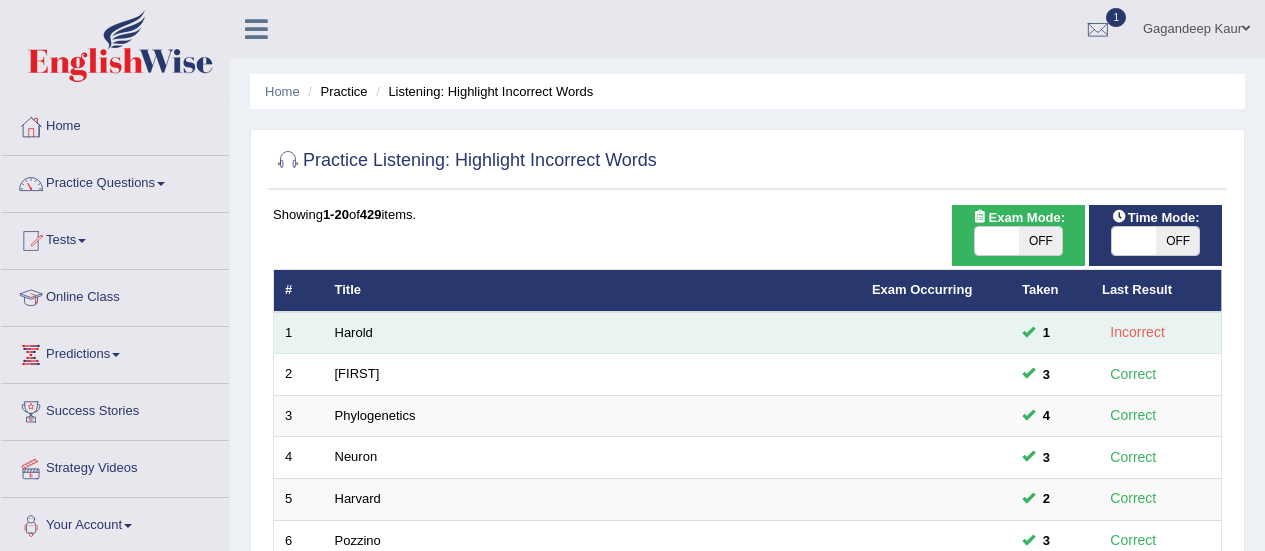scroll, scrollTop: 0, scrollLeft: 0, axis: both 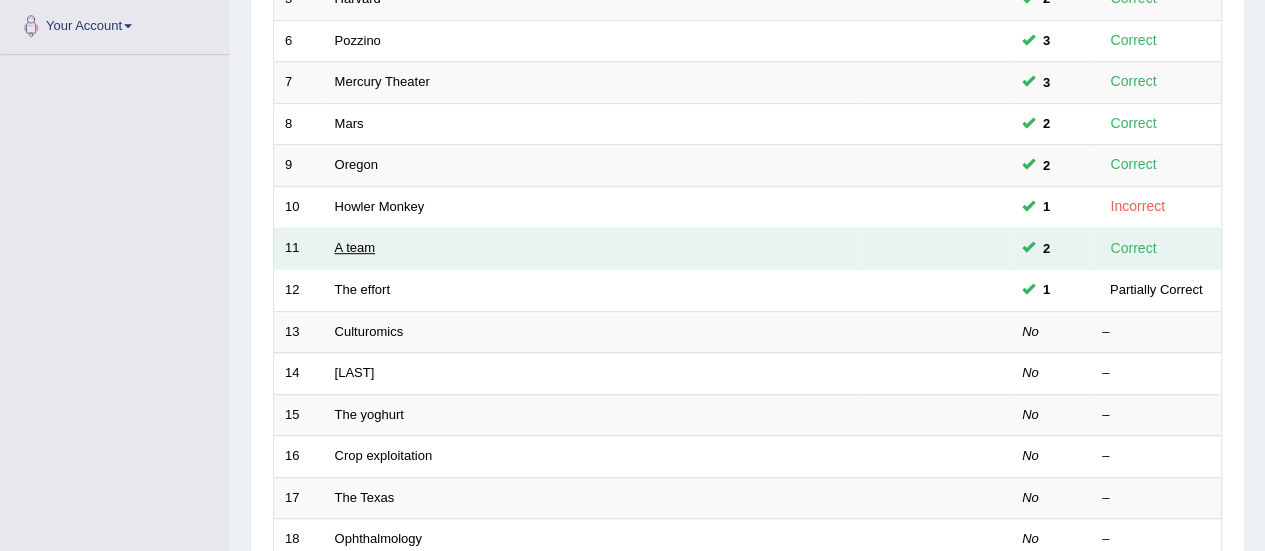 click on "A team" at bounding box center [355, 247] 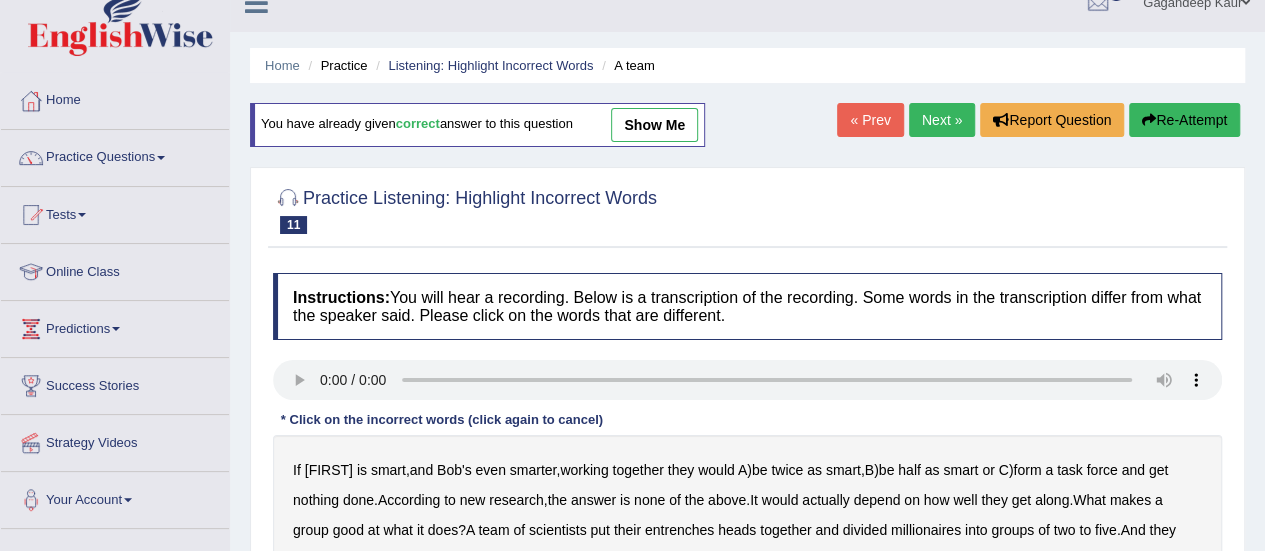 scroll, scrollTop: 100, scrollLeft: 0, axis: vertical 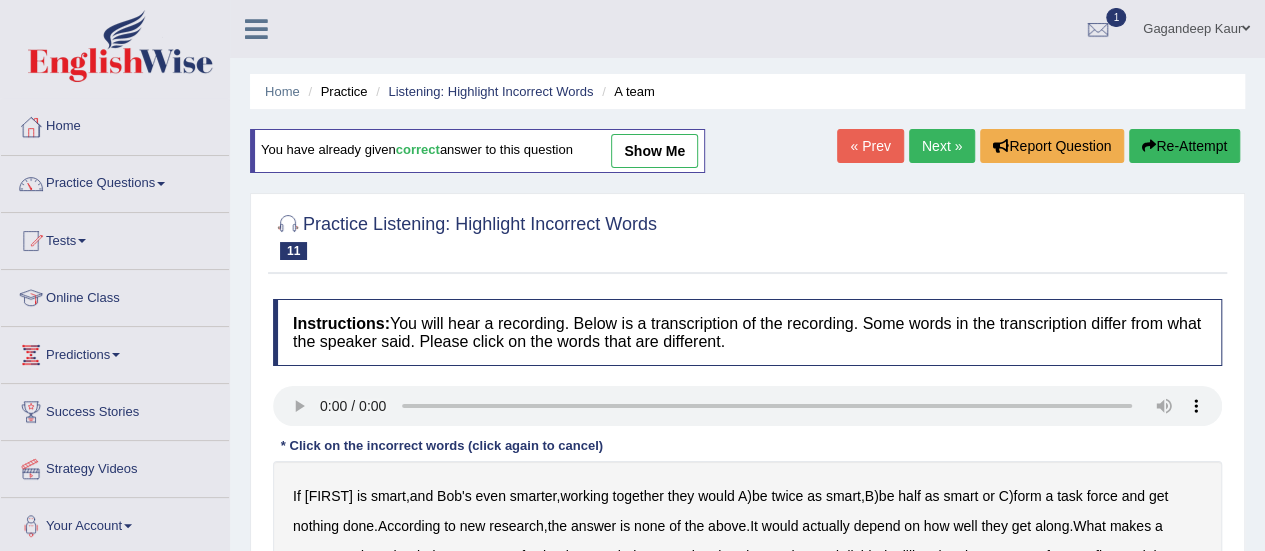 click on "show me" at bounding box center [654, 151] 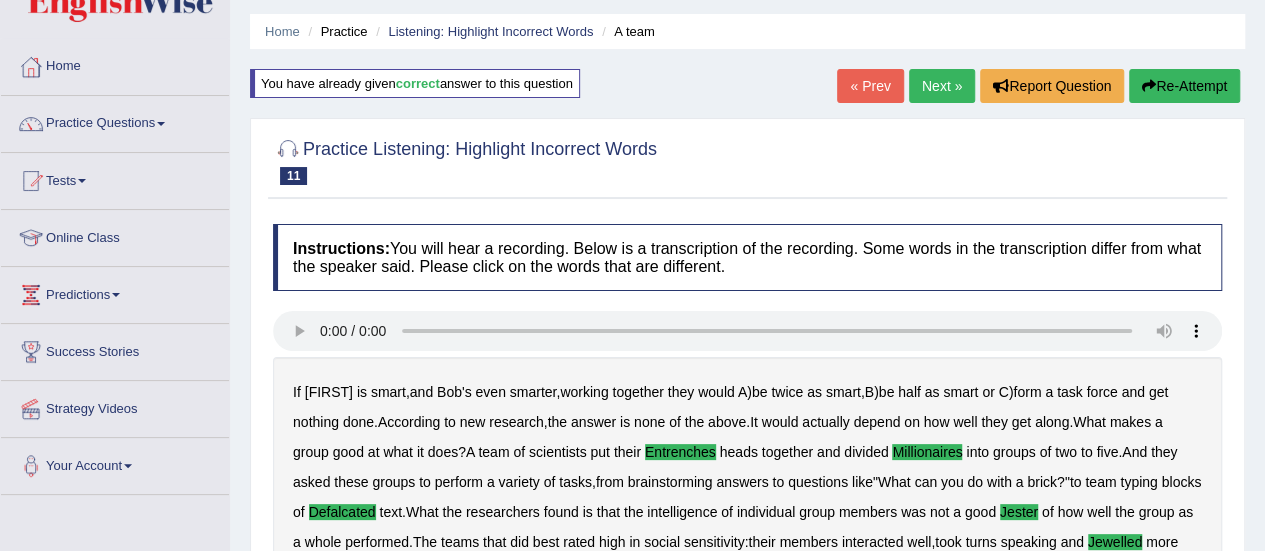 scroll, scrollTop: 0, scrollLeft: 0, axis: both 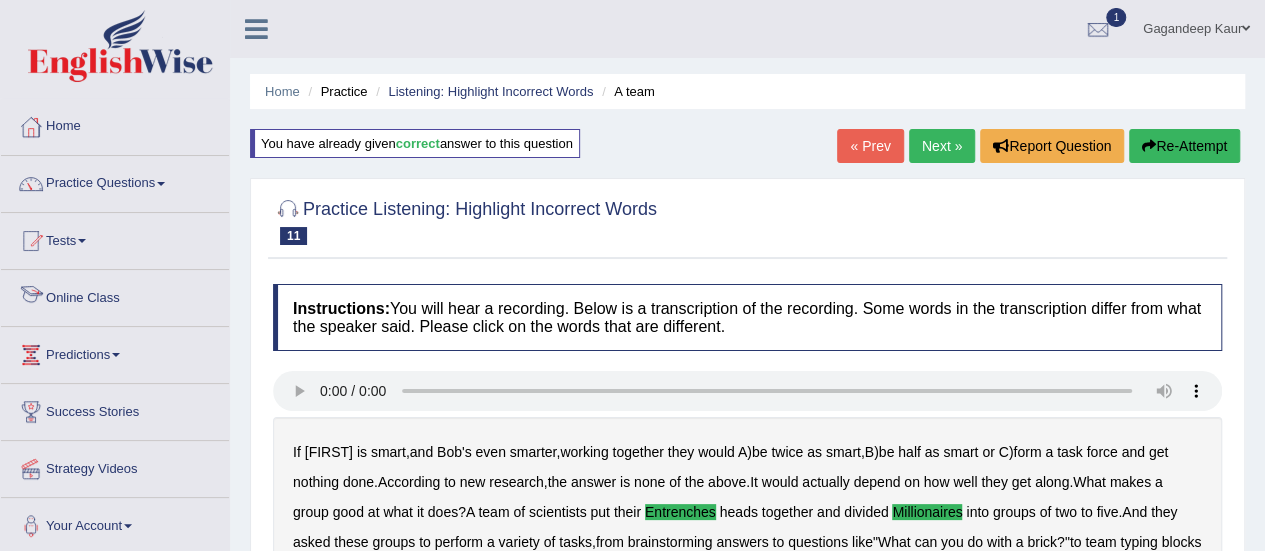 click on "Next »" at bounding box center [942, 146] 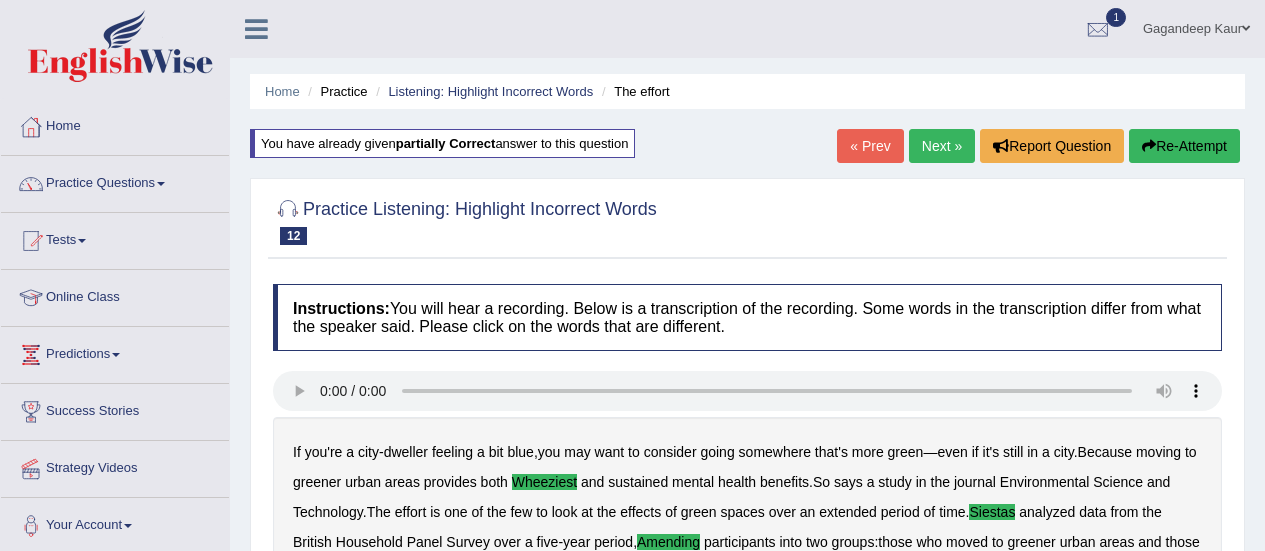 scroll, scrollTop: 0, scrollLeft: 0, axis: both 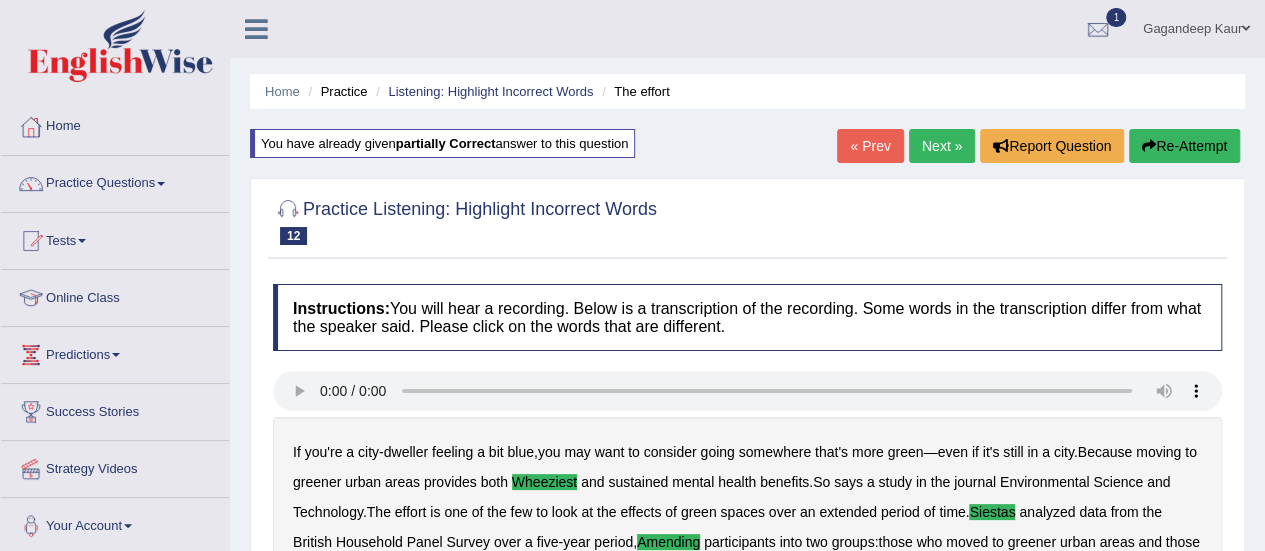 click on "Next »" at bounding box center (942, 146) 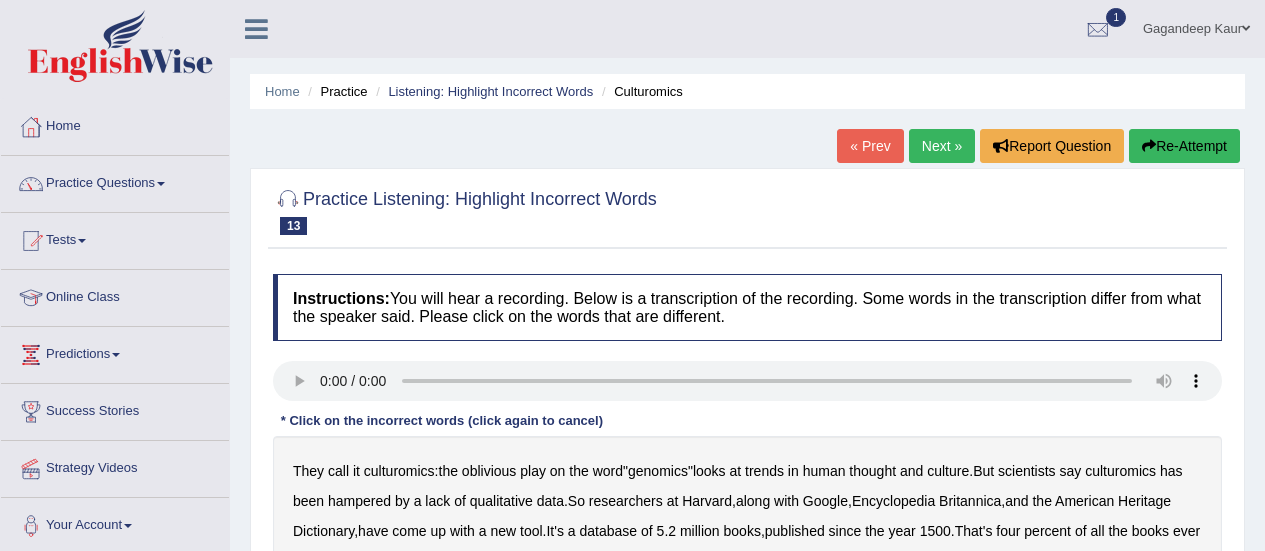 scroll, scrollTop: 0, scrollLeft: 0, axis: both 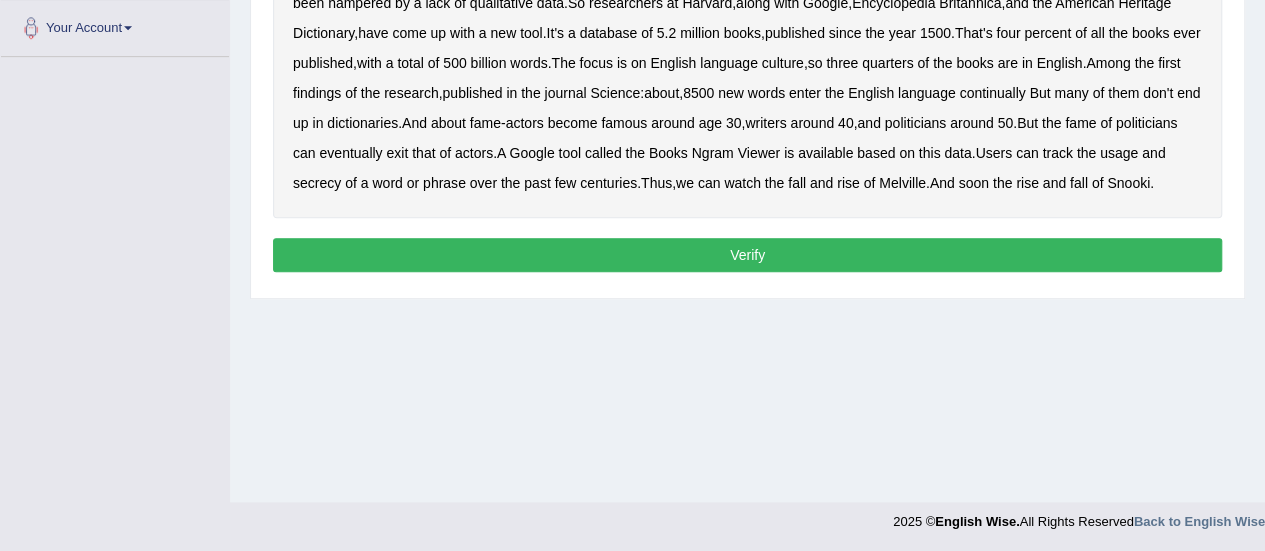 click on "Verify" at bounding box center (747, 255) 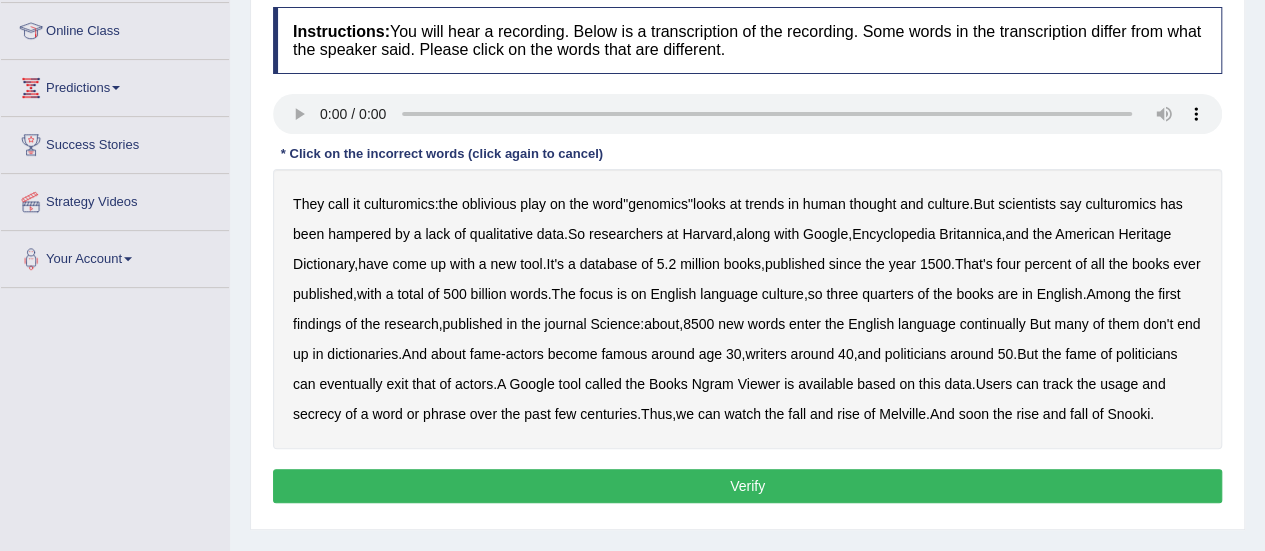 scroll, scrollTop: 298, scrollLeft: 0, axis: vertical 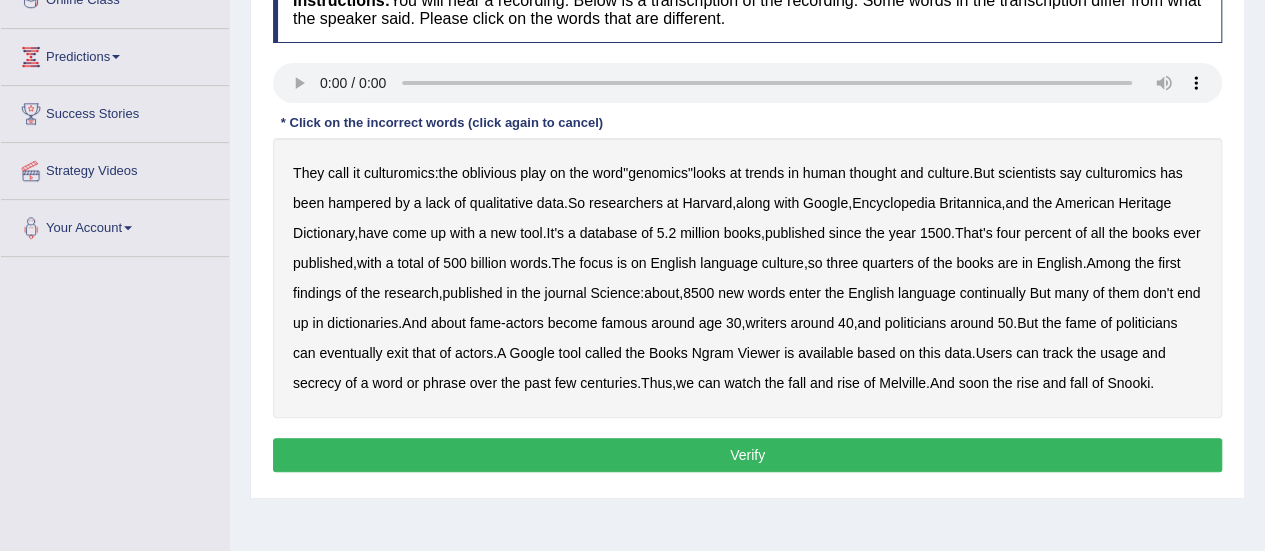 click on "research" at bounding box center [411, 293] 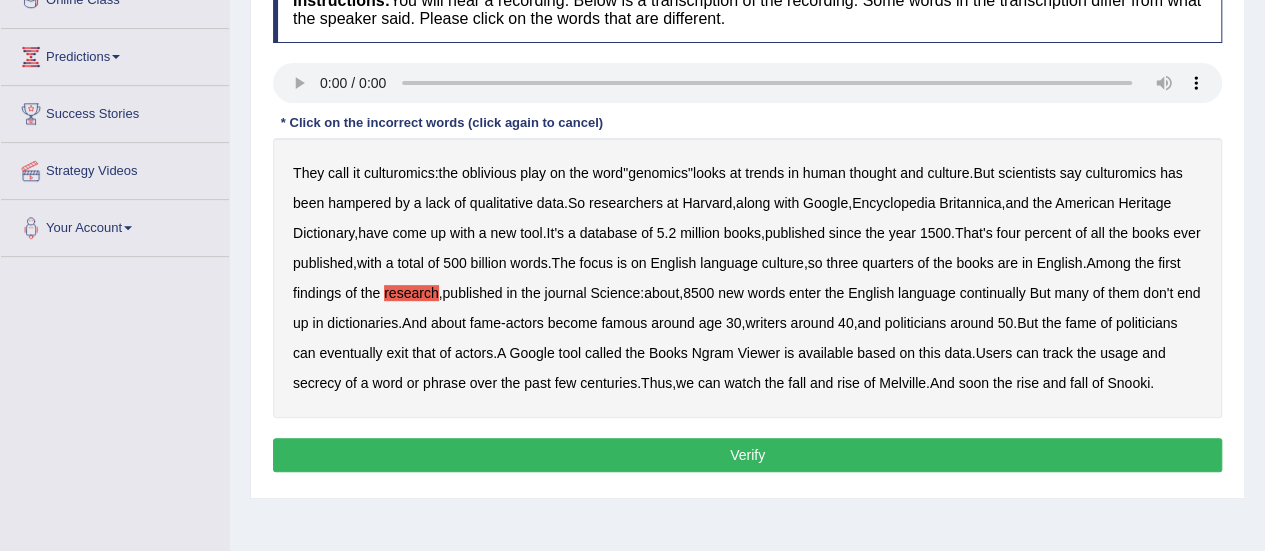 click on "Verify" at bounding box center (747, 455) 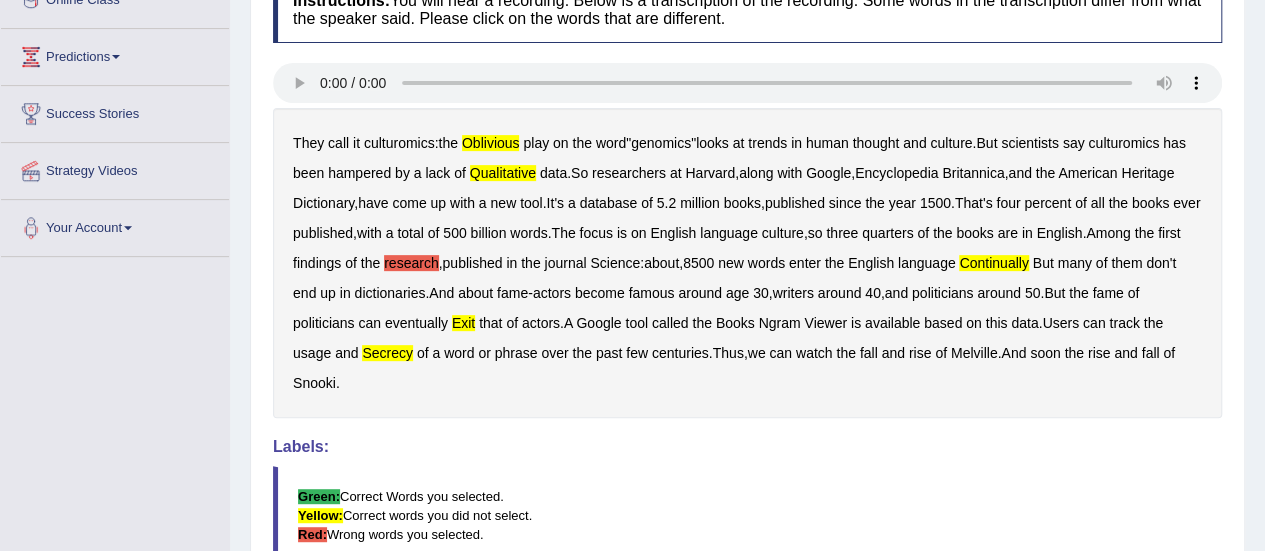 type 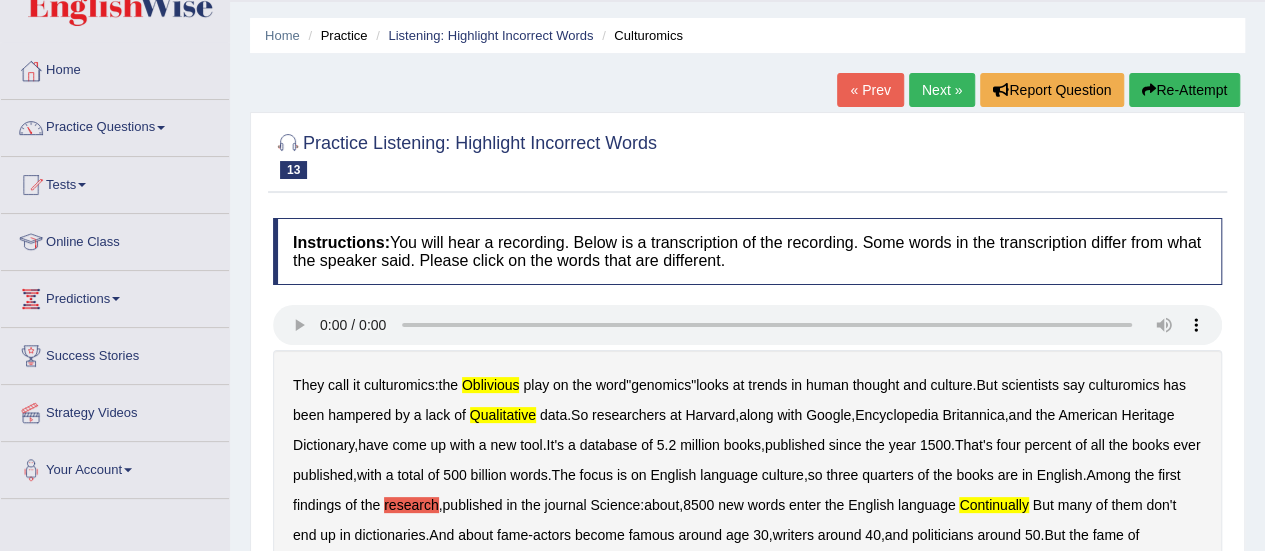 scroll, scrollTop: 0, scrollLeft: 0, axis: both 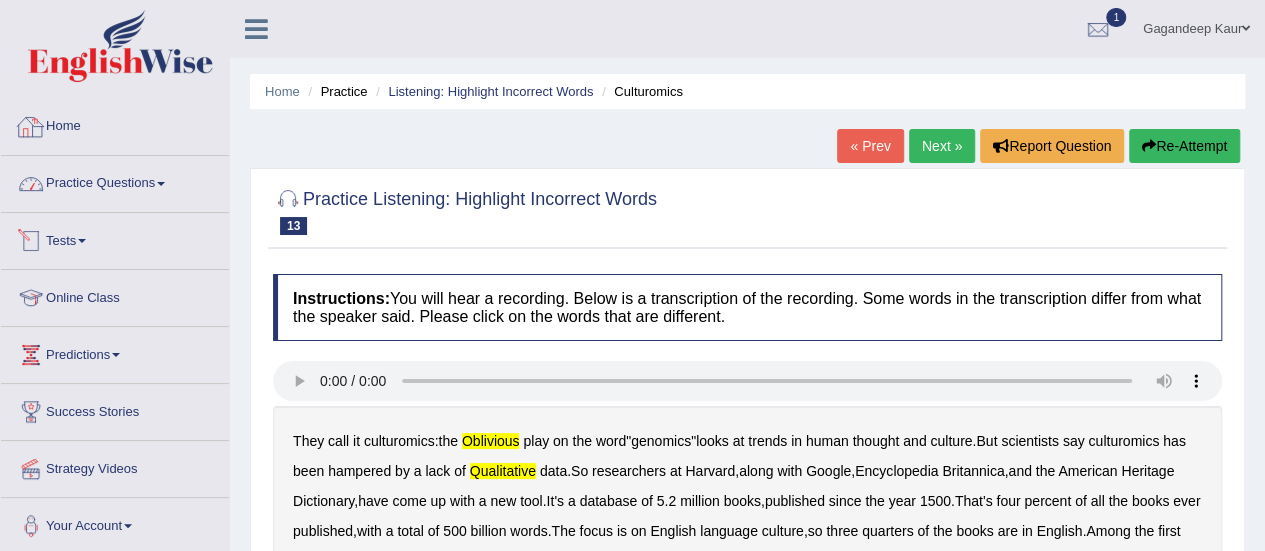 click on "Practice Questions" at bounding box center (115, 181) 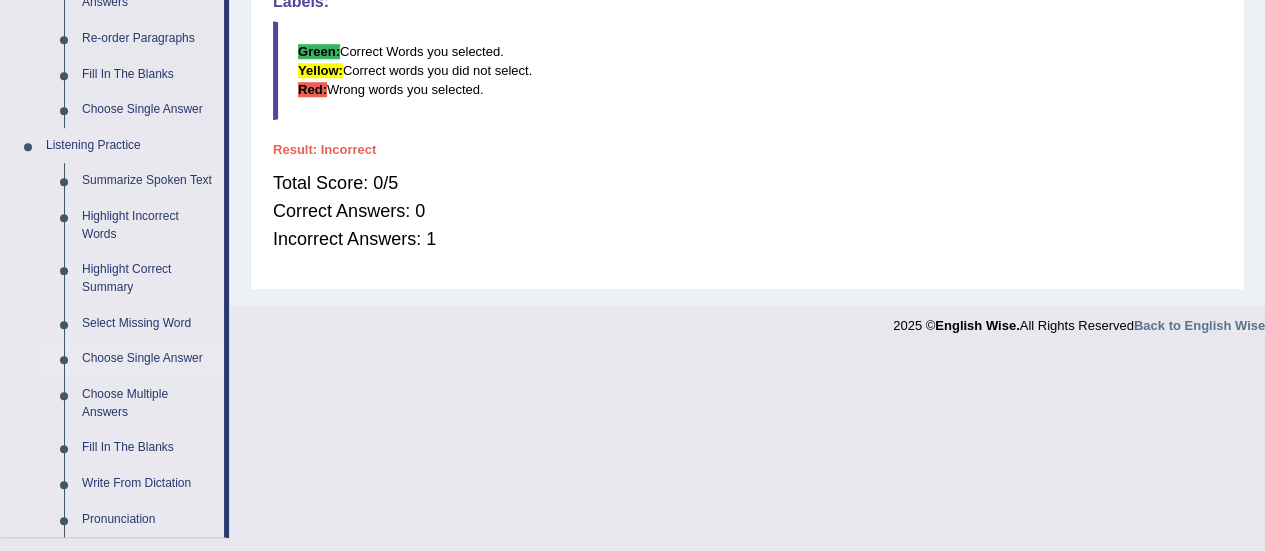 scroll, scrollTop: 800, scrollLeft: 0, axis: vertical 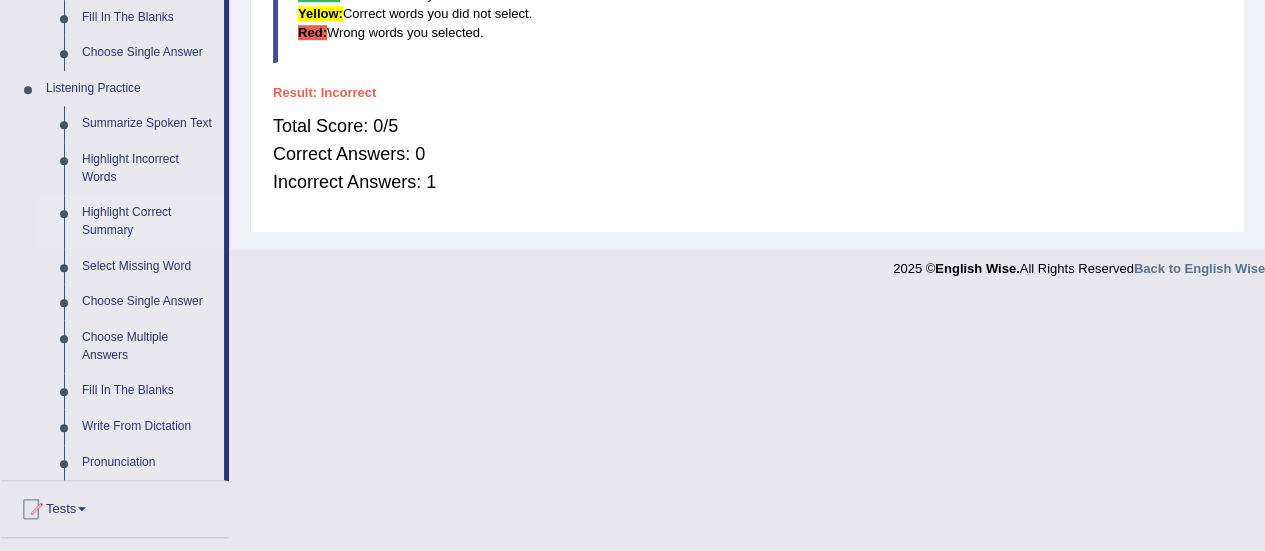 click on "Highlight Correct Summary" at bounding box center (148, 221) 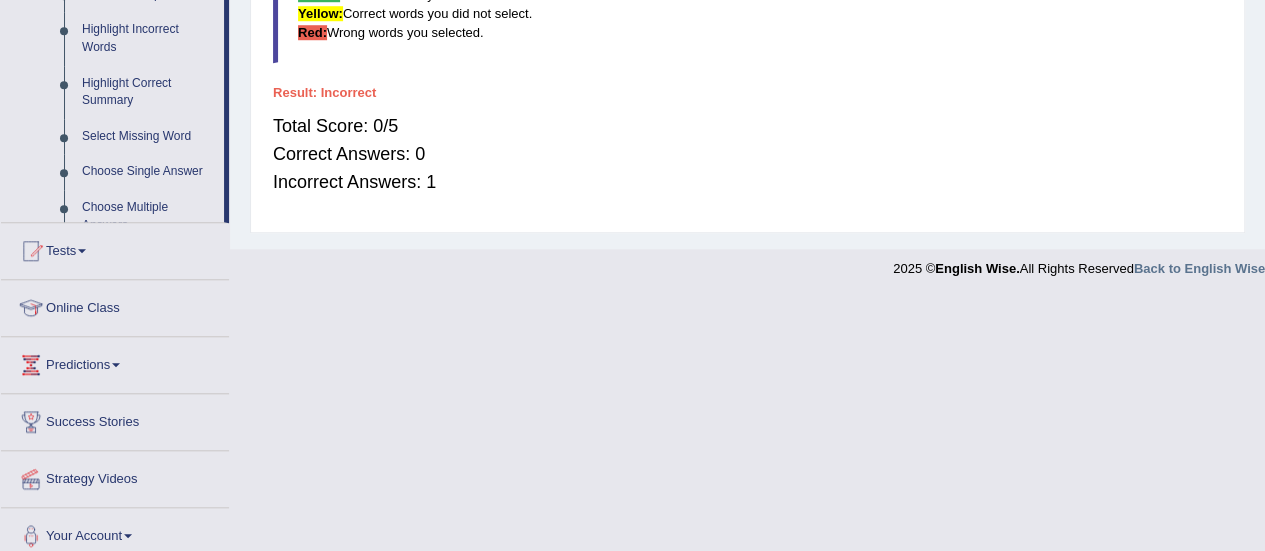 scroll, scrollTop: 422, scrollLeft: 0, axis: vertical 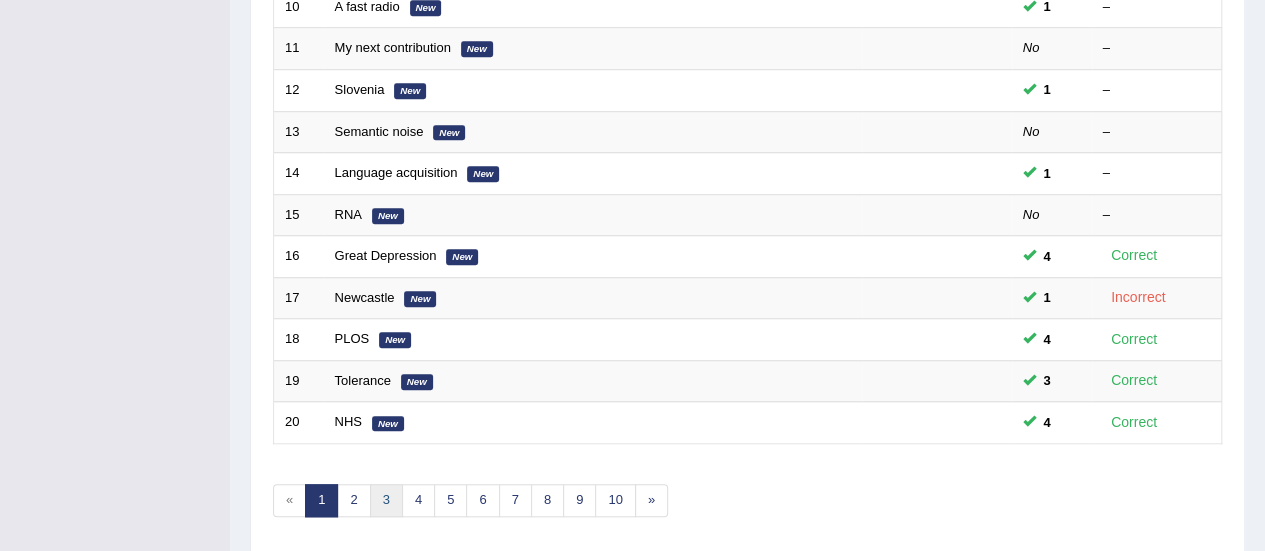 click on "3" at bounding box center (386, 500) 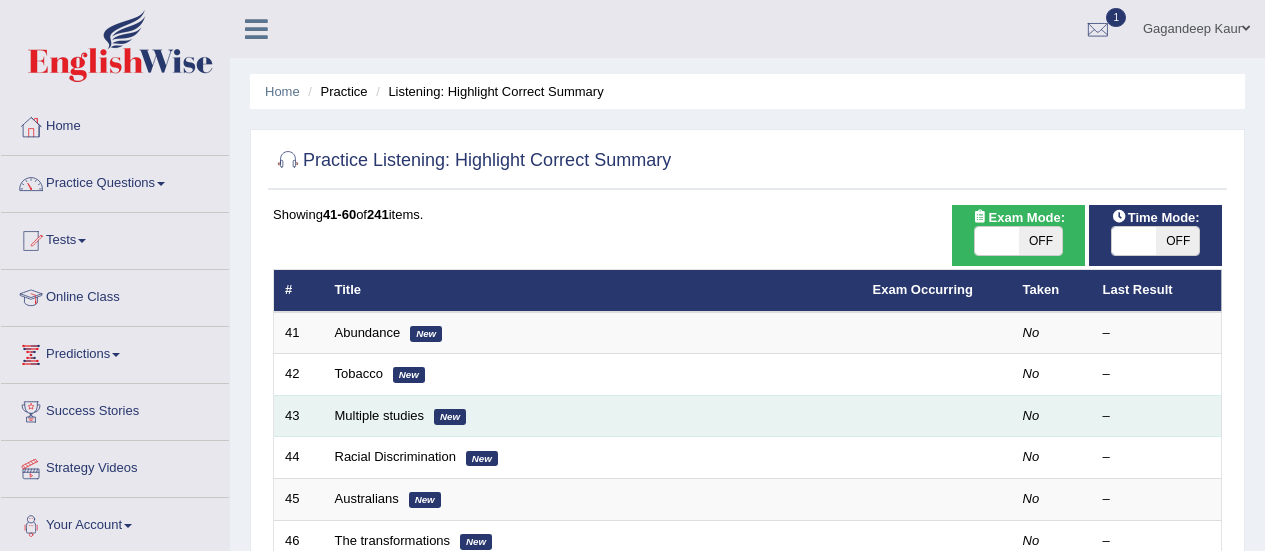 scroll, scrollTop: 0, scrollLeft: 0, axis: both 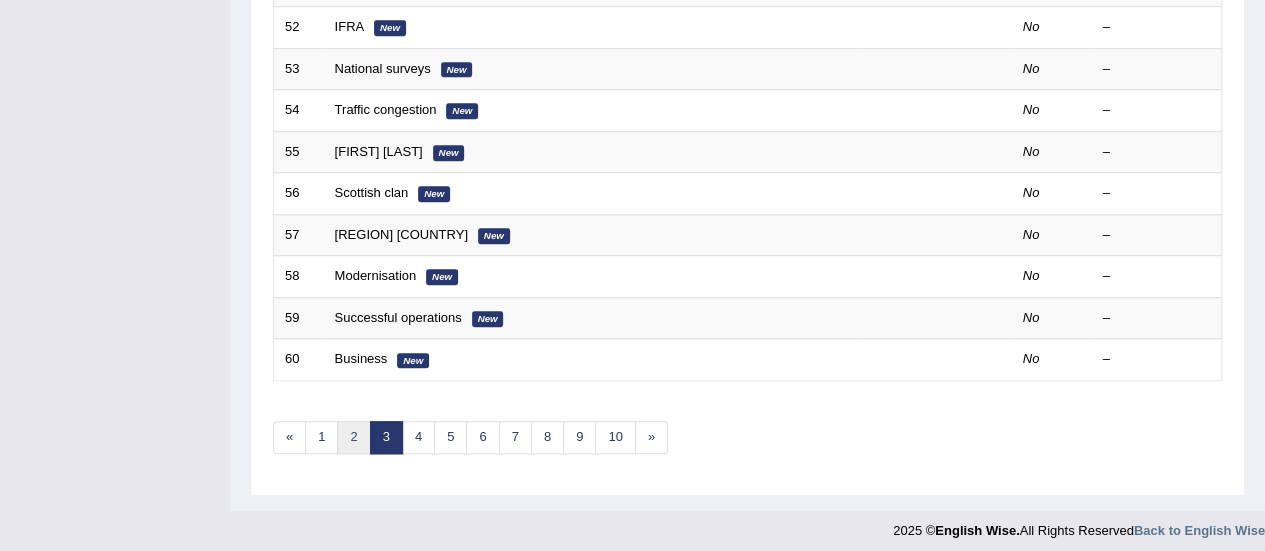 click on "2" at bounding box center (353, 437) 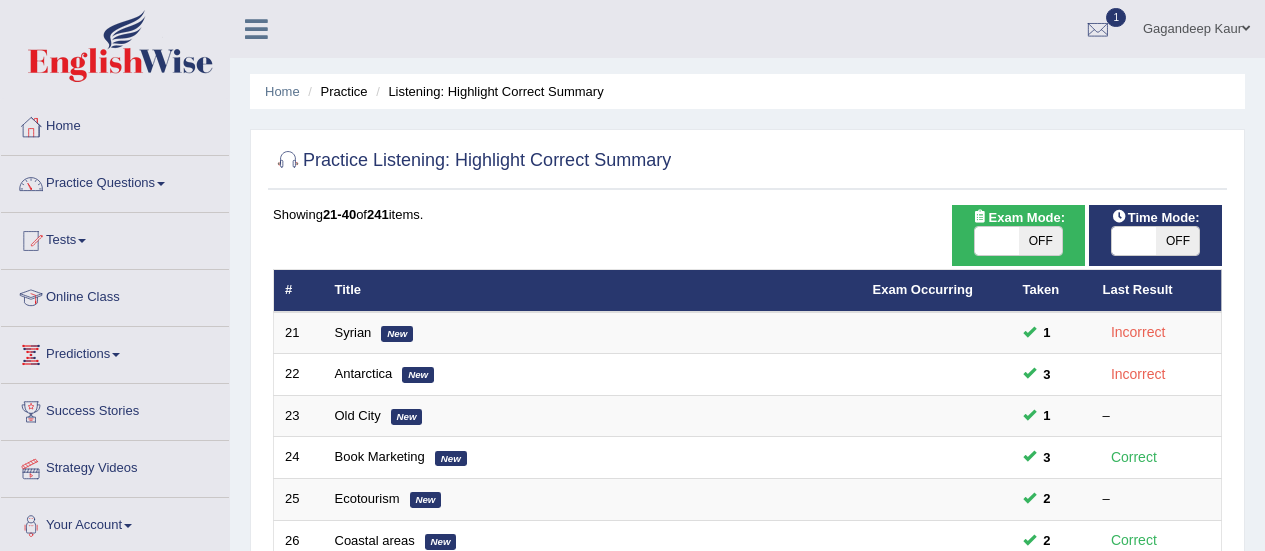 scroll, scrollTop: 600, scrollLeft: 0, axis: vertical 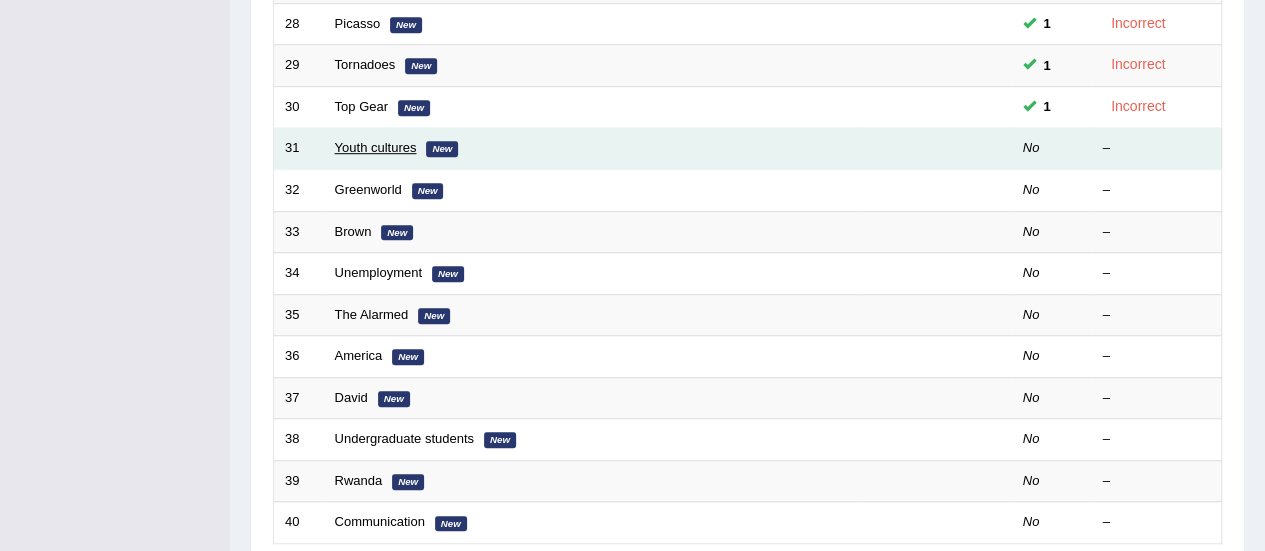 click on "Youth cultures" at bounding box center (376, 147) 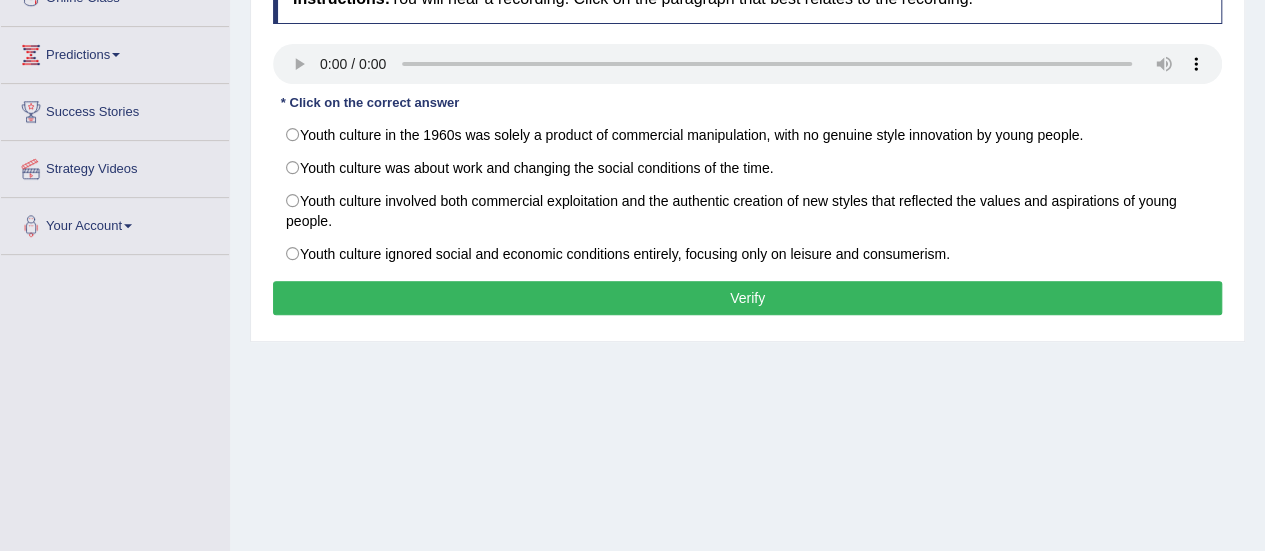 scroll, scrollTop: 256, scrollLeft: 0, axis: vertical 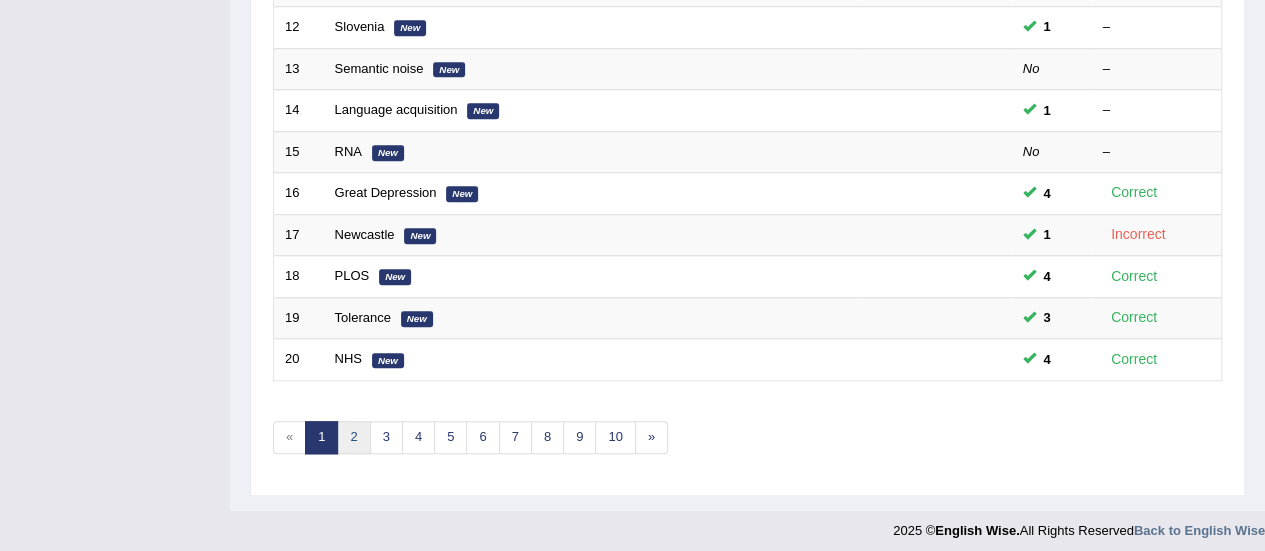 click on "2" at bounding box center (353, 437) 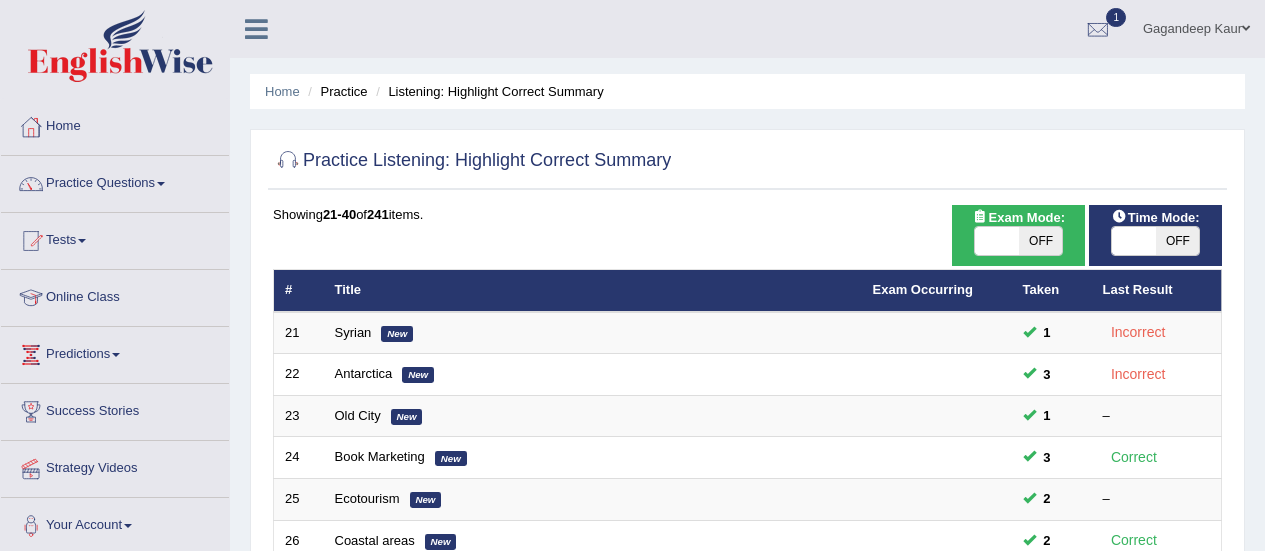 scroll, scrollTop: 0, scrollLeft: 0, axis: both 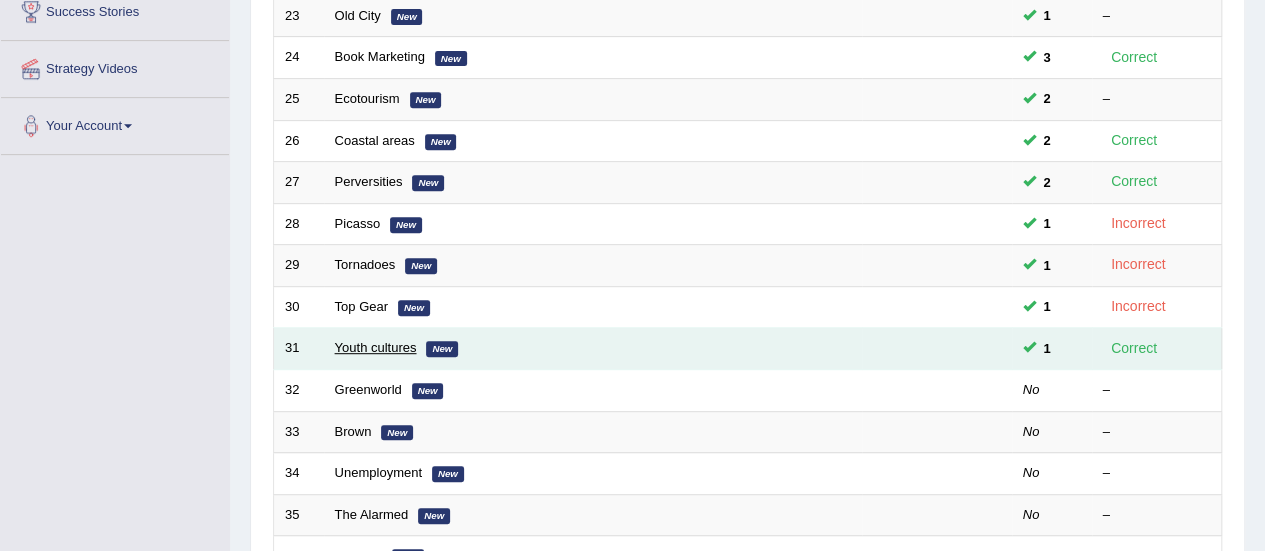 click on "Youth cultures" at bounding box center (376, 347) 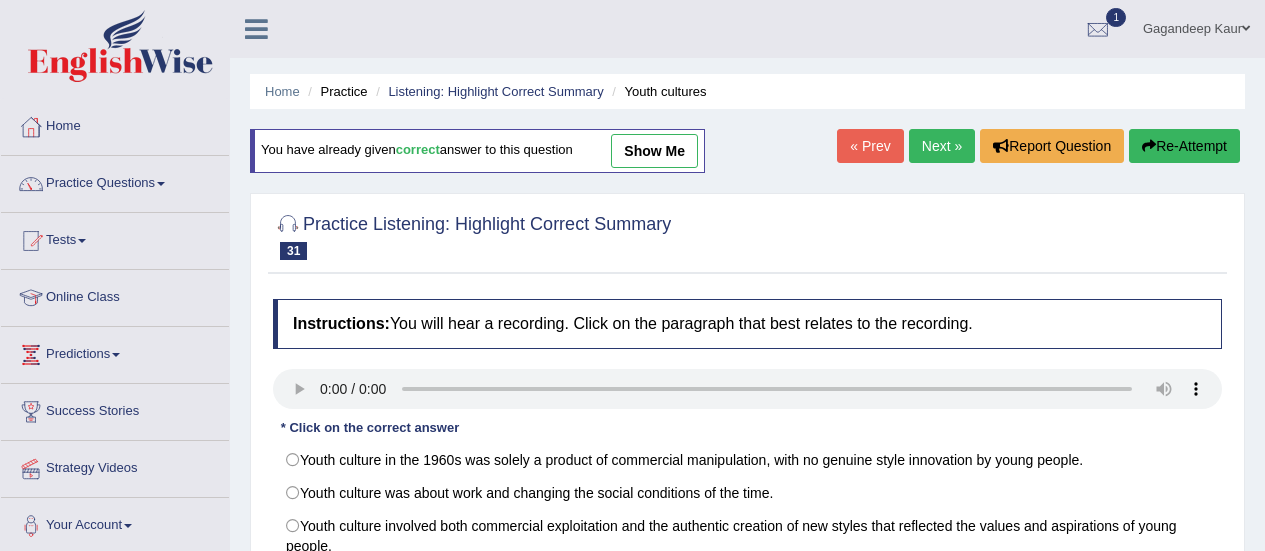 scroll, scrollTop: 0, scrollLeft: 0, axis: both 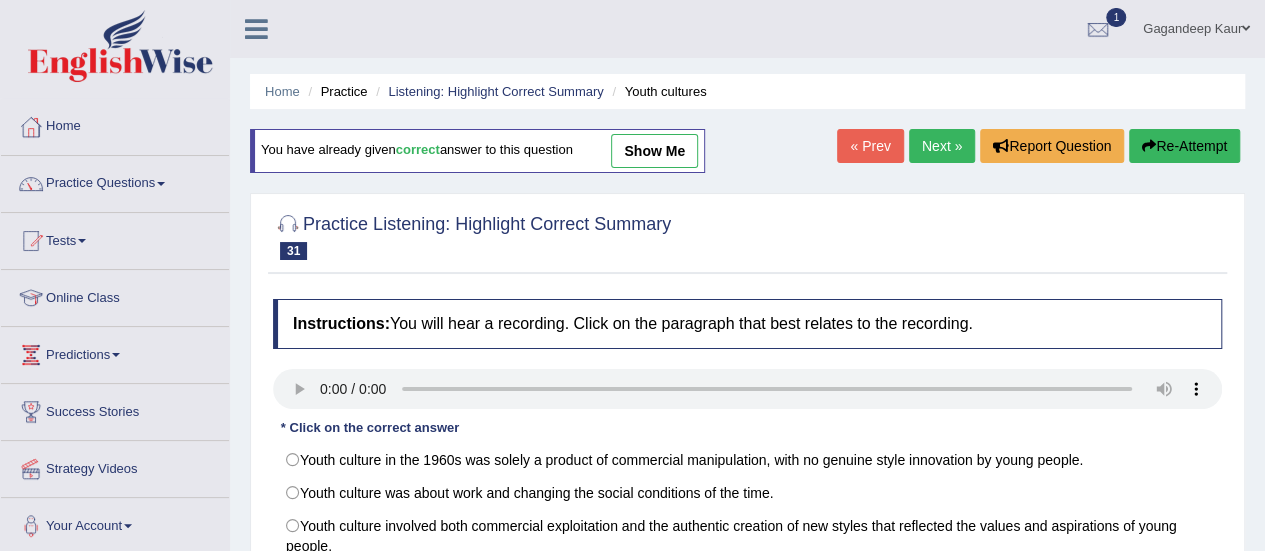 click on "show me" at bounding box center (654, 151) 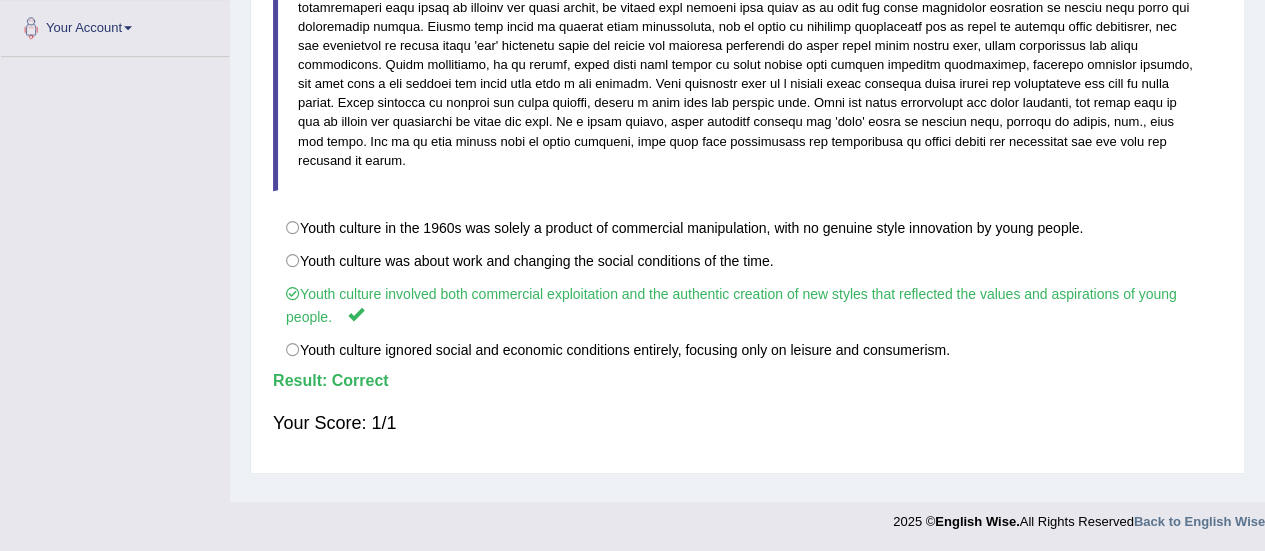 scroll, scrollTop: 0, scrollLeft: 0, axis: both 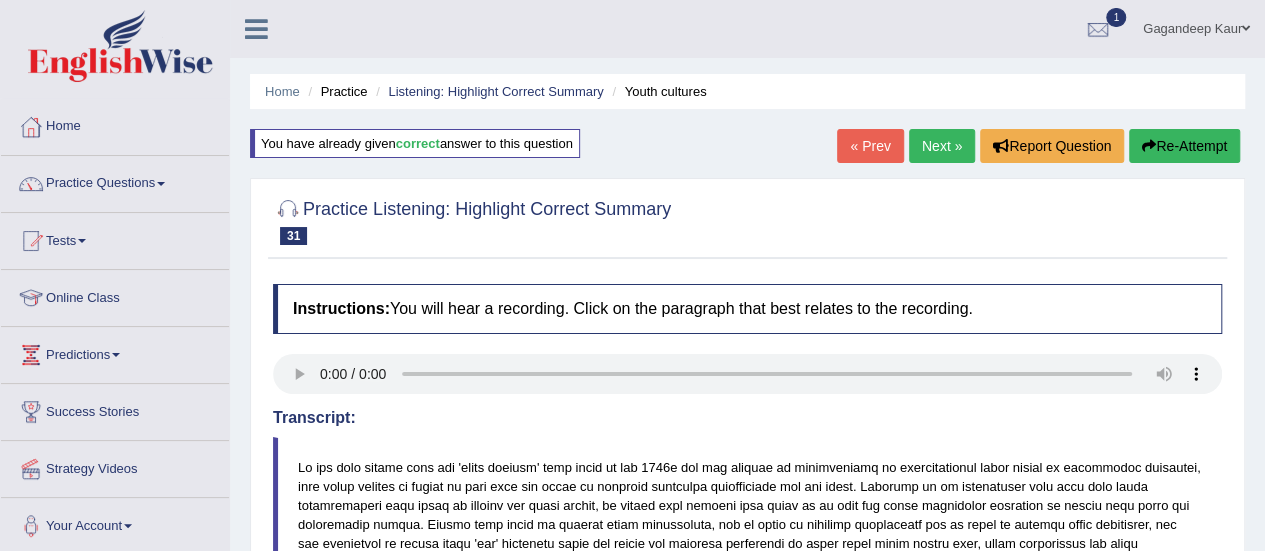 click on "Next »" at bounding box center (942, 146) 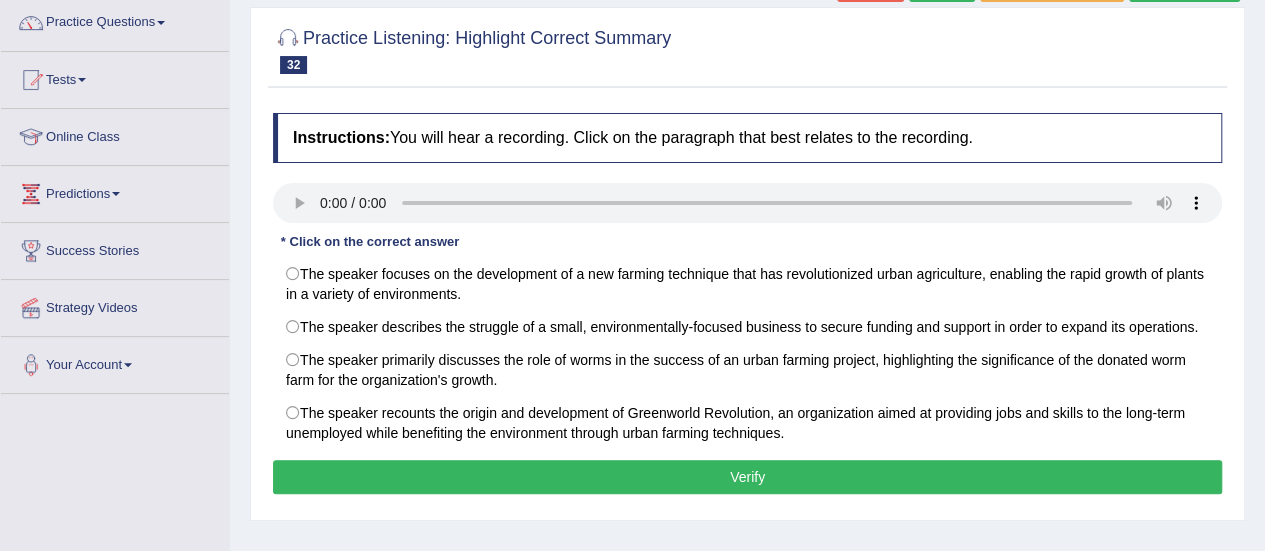 scroll, scrollTop: 0, scrollLeft: 0, axis: both 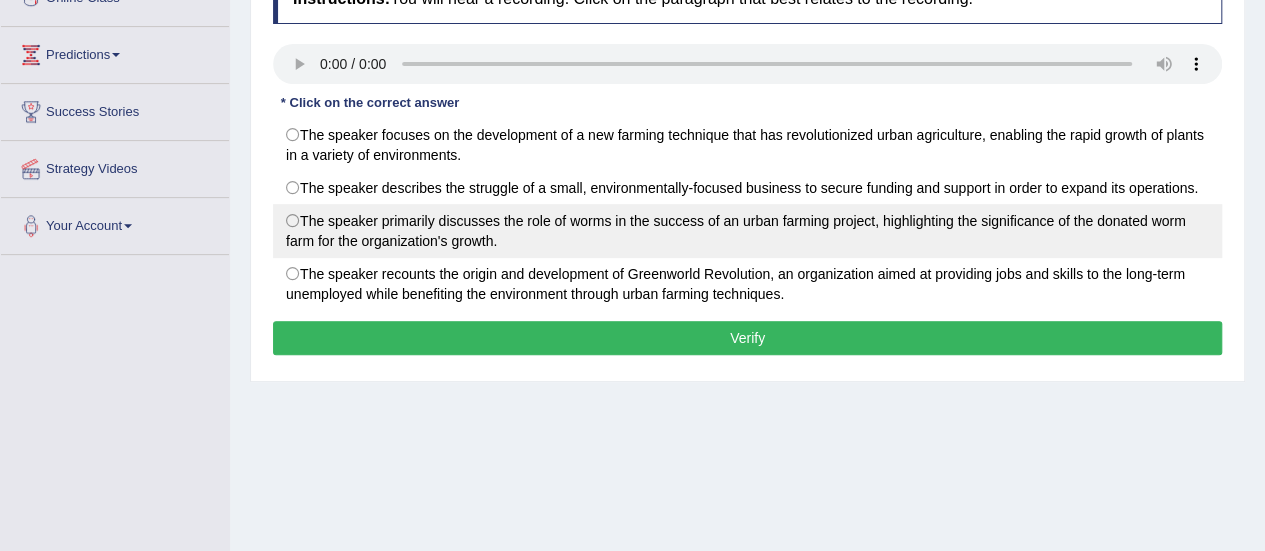 click on "The speaker primarily discusses the role of worms in the success of an urban farming project, highlighting the significance of the donated worm farm for the organization's growth." at bounding box center [747, 231] 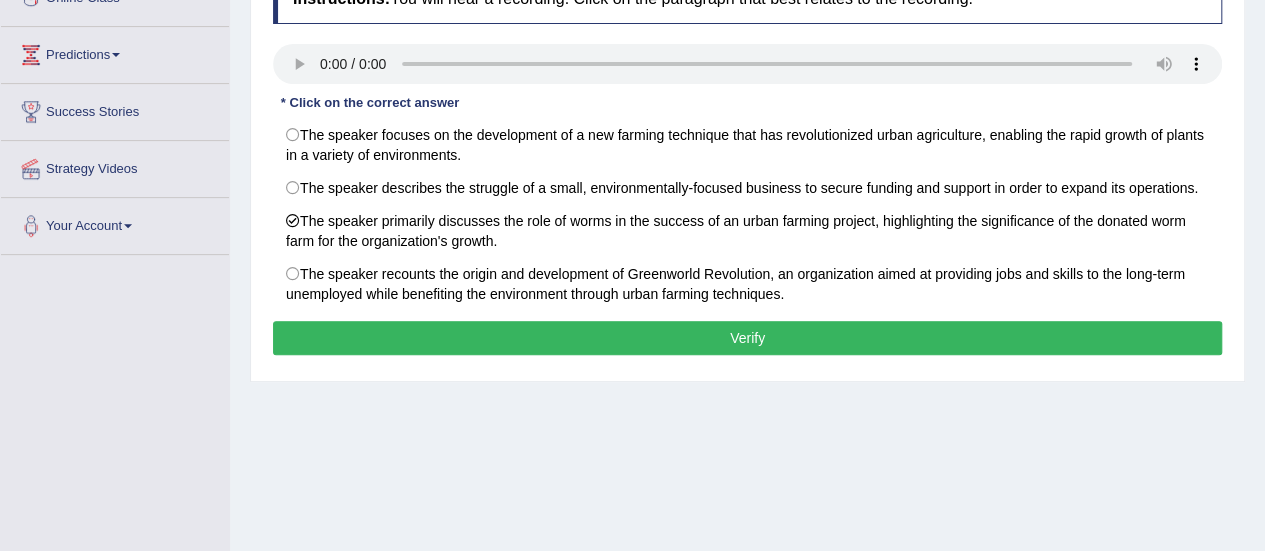 click on "Verify" at bounding box center (747, 338) 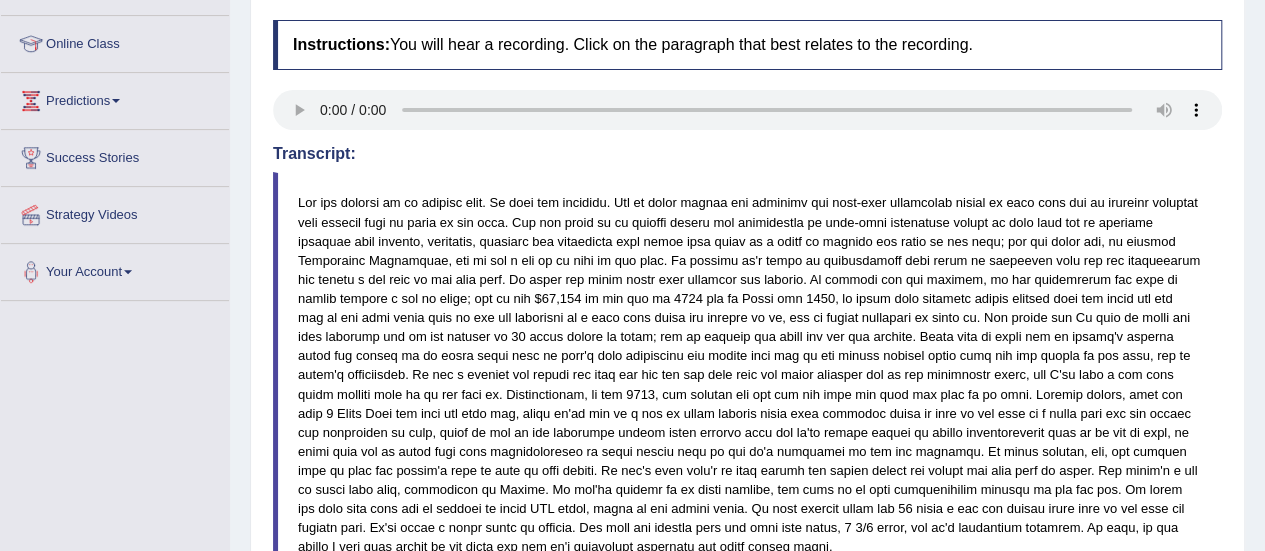 scroll, scrollTop: 100, scrollLeft: 0, axis: vertical 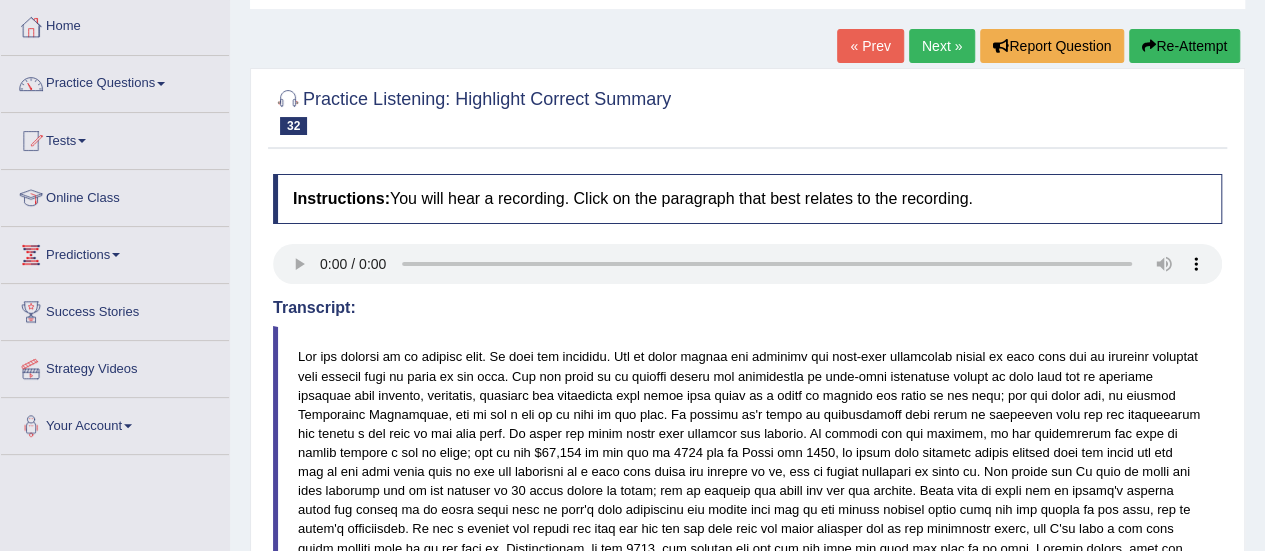 click on "Next »" at bounding box center [942, 46] 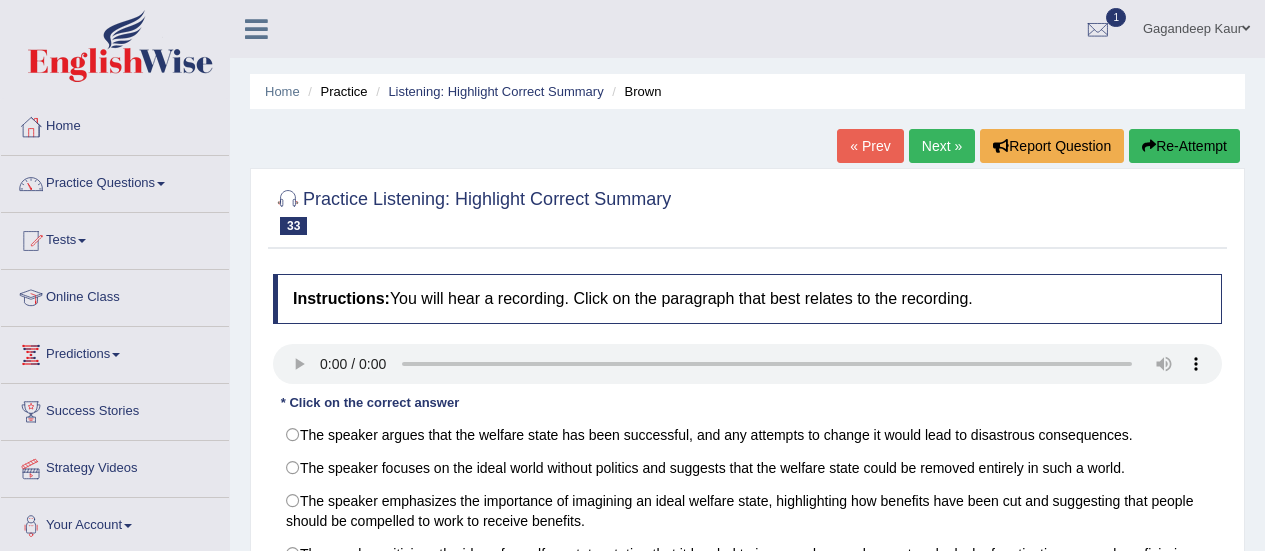 scroll, scrollTop: 0, scrollLeft: 0, axis: both 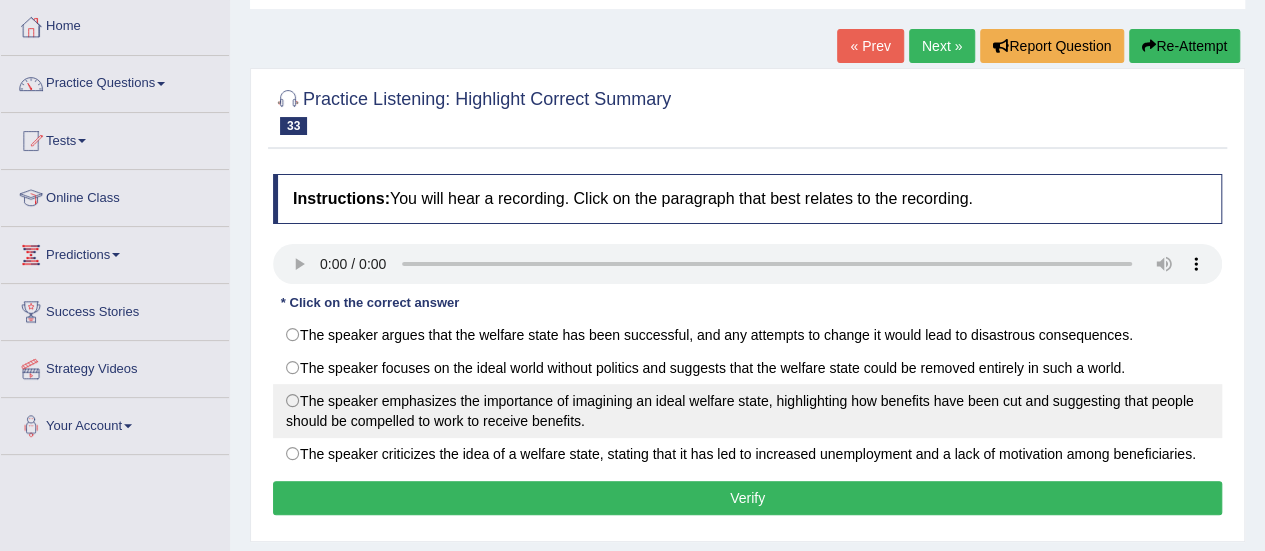 click on "The speaker emphasizes the importance of imagining an ideal welfare state, highlighting how benefits have been cut and suggesting that people should be compelled to work to receive benefits." at bounding box center (747, 411) 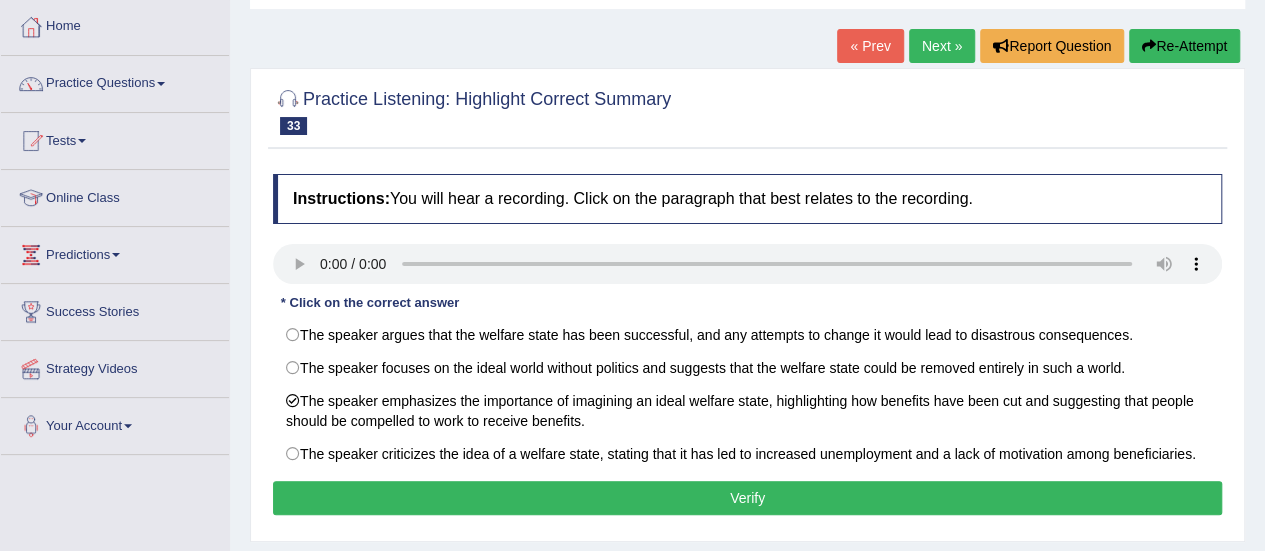 click on "Instructions:  You will hear a recording. Click on the paragraph that best relates to the recording.
Transcript: * Click on the correct answer  The speaker argues that the welfare state has been successful, and any attempts to change it would lead to disastrous consequences.  The speaker focuses on the ideal world without politics and suggests that the welfare state could be removed entirely in such a world.  The speaker emphasizes the importance of imagining an ideal welfare state, highlighting how benefits have been cut and suggesting that people should be compelled to work to receive benefits.  The speaker criticizes the idea of a welfare state, stating that it has led to increased unemployment and a lack of motivation among beneficiaries. Result:  Verify" at bounding box center [747, 347] 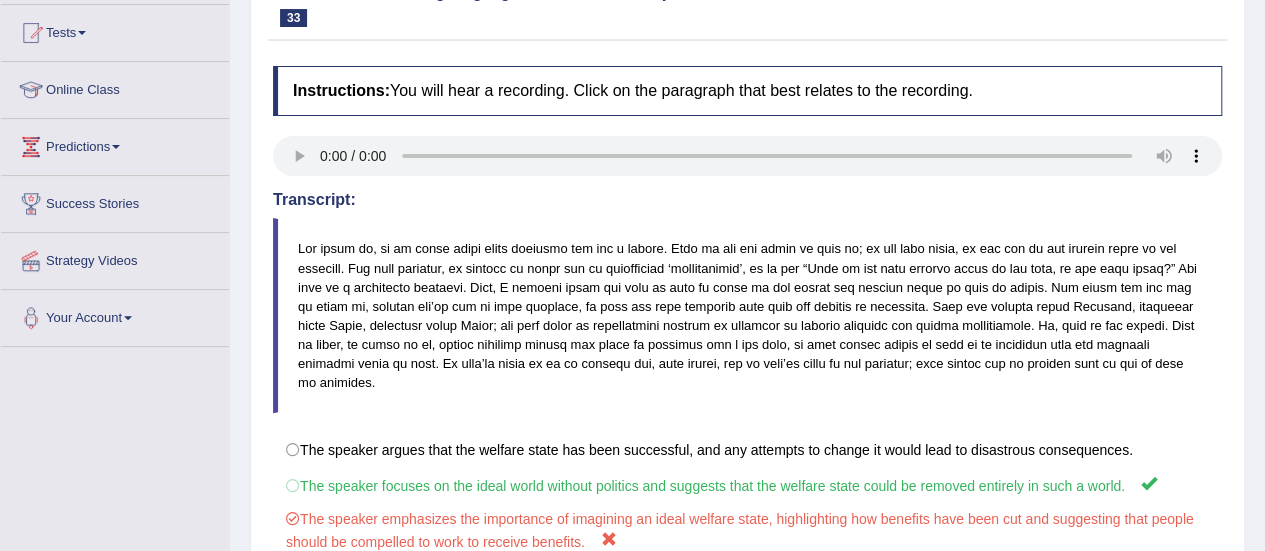 scroll, scrollTop: 0, scrollLeft: 0, axis: both 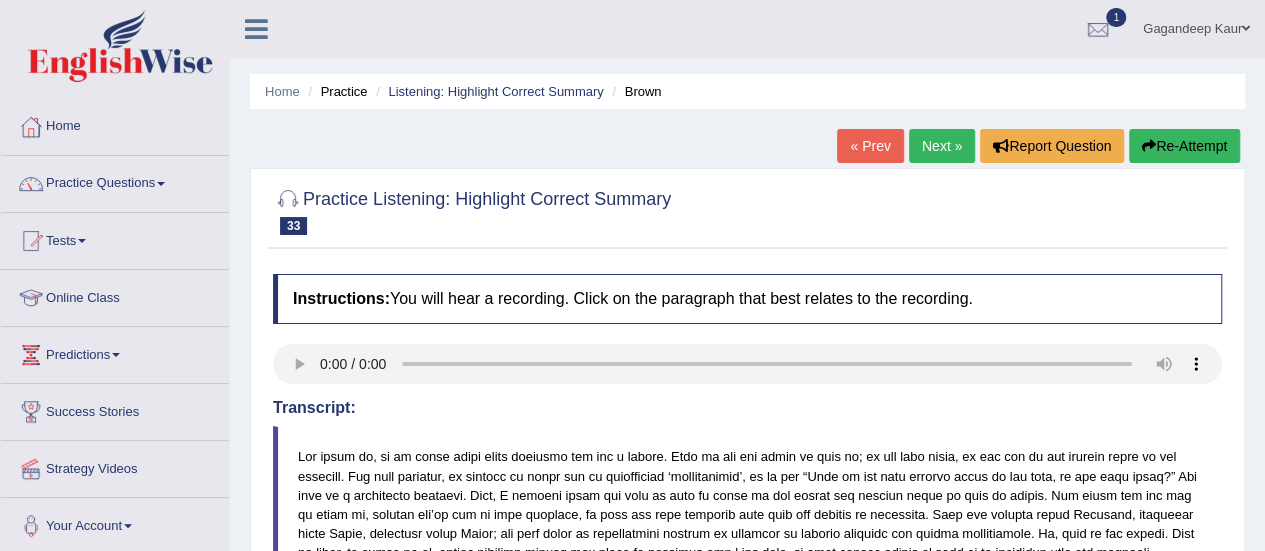 click on "Next »" at bounding box center (942, 146) 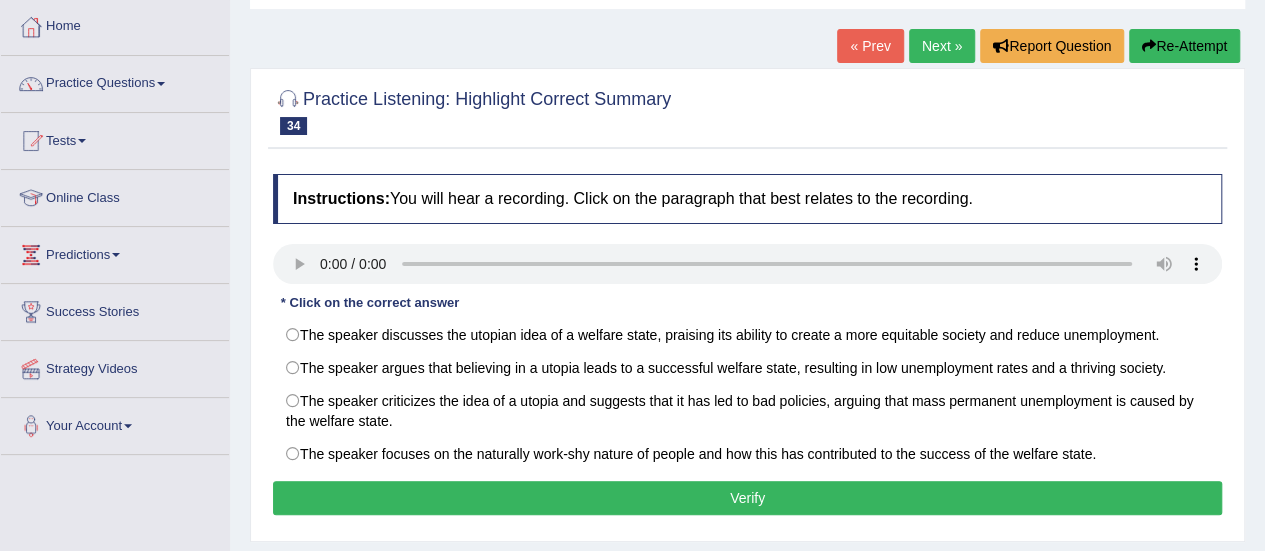 scroll, scrollTop: 0, scrollLeft: 0, axis: both 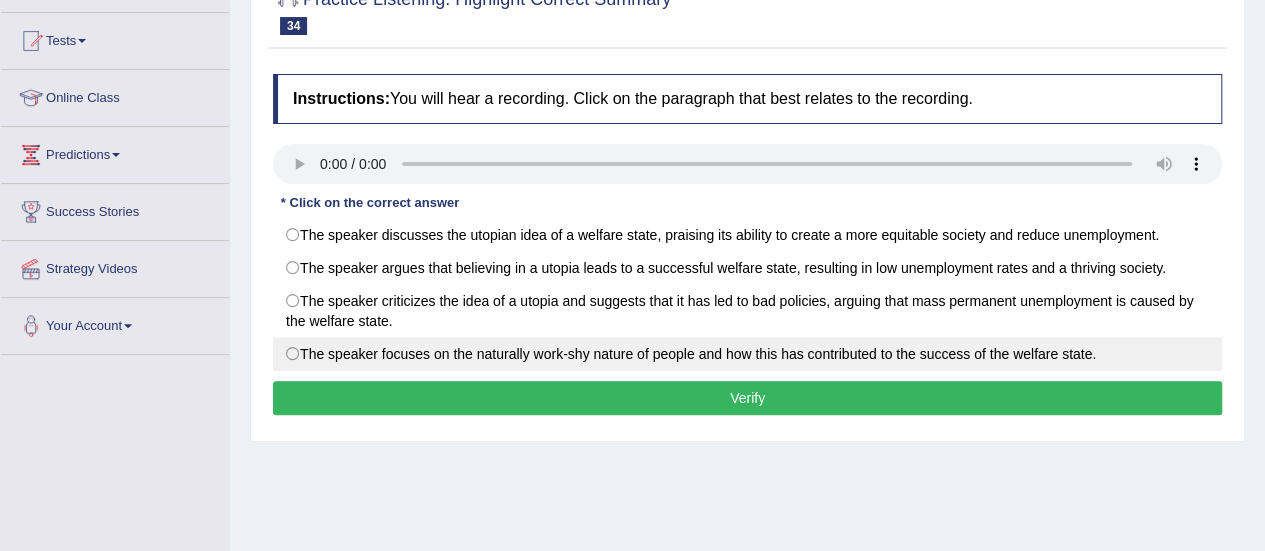 click on "The speaker focuses on the naturally work-shy nature of people and how this has contributed to the success of the welfare state." at bounding box center (747, 354) 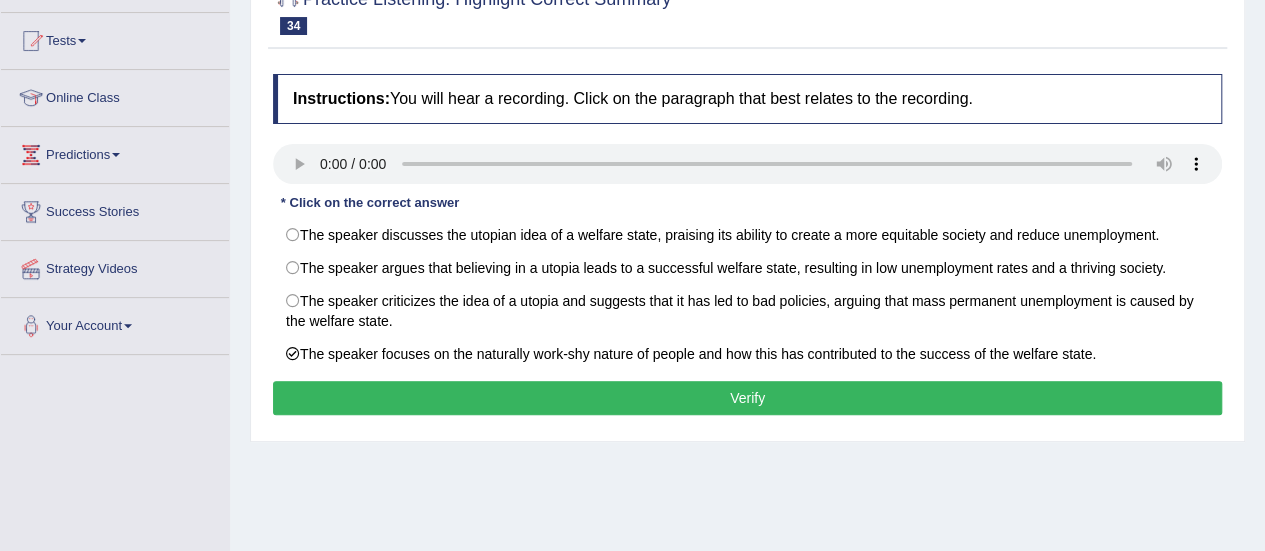 click on "Verify" at bounding box center [747, 398] 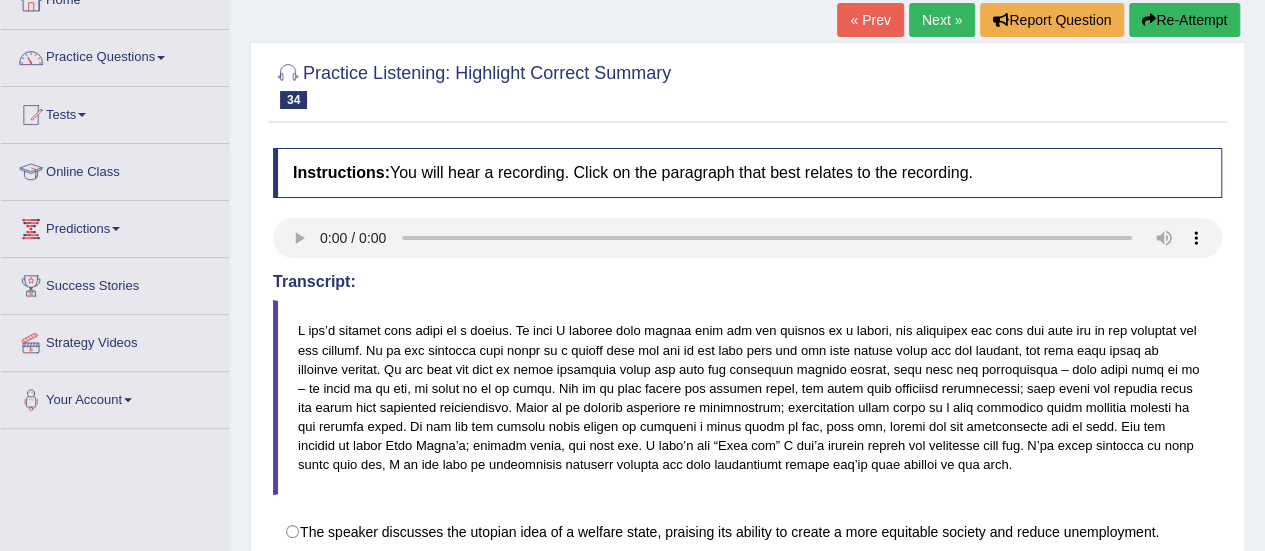 scroll, scrollTop: 0, scrollLeft: 0, axis: both 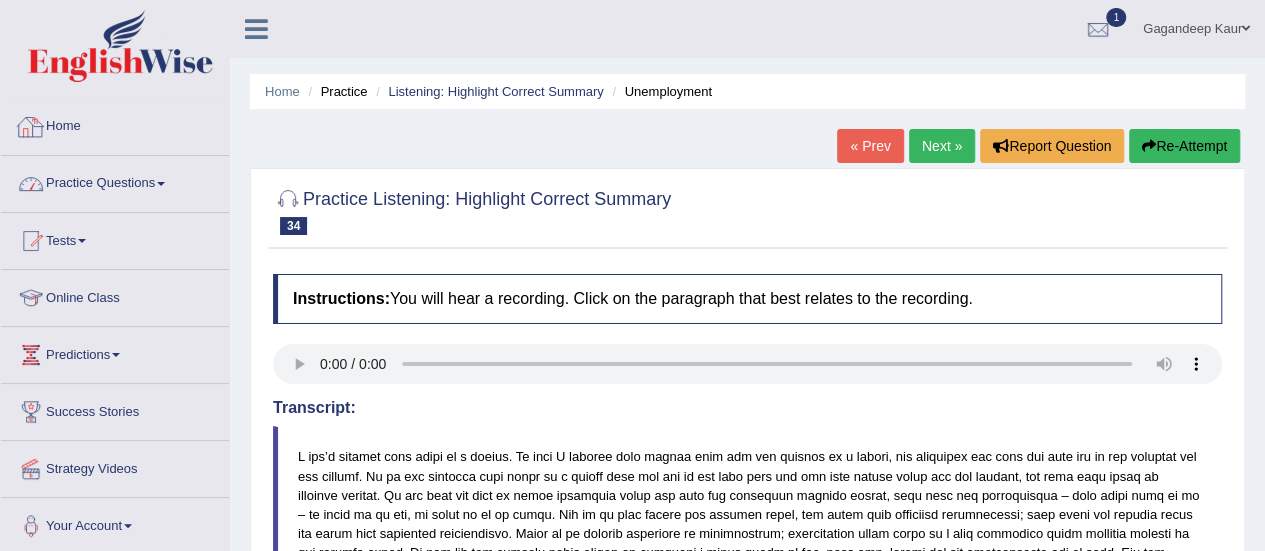 click on "Practice Questions" at bounding box center (115, 181) 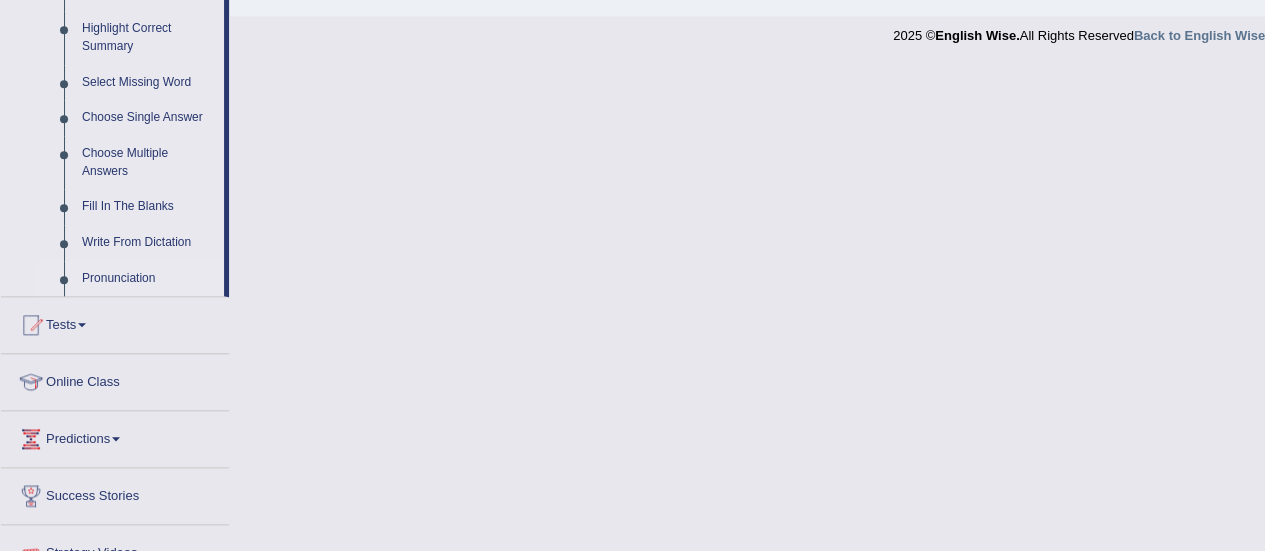 scroll, scrollTop: 855, scrollLeft: 0, axis: vertical 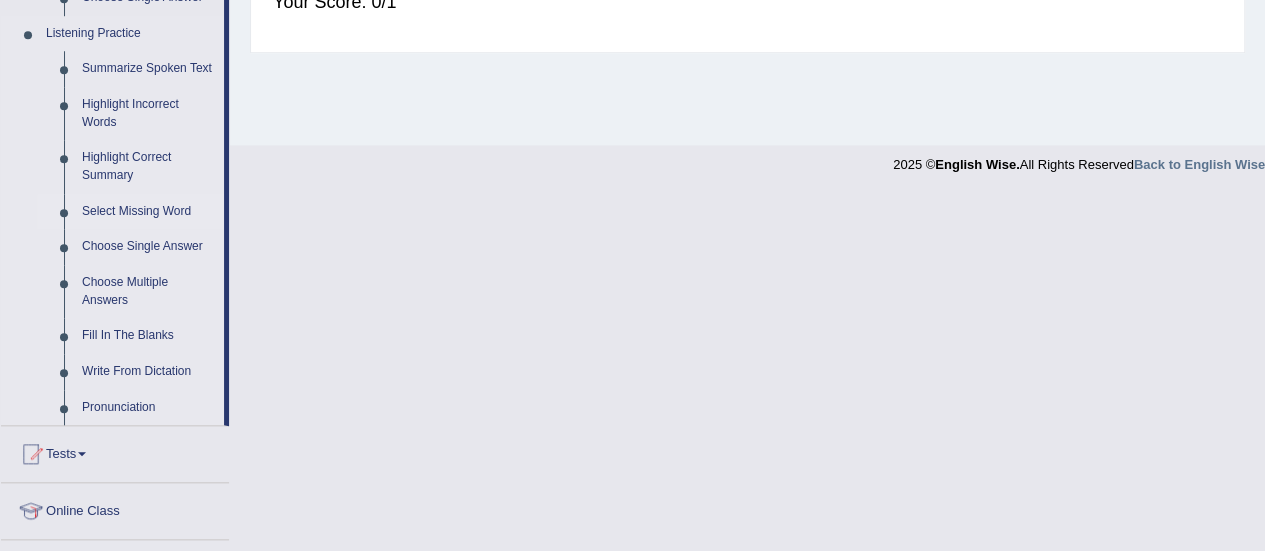 click on "Select Missing Word" at bounding box center (148, 212) 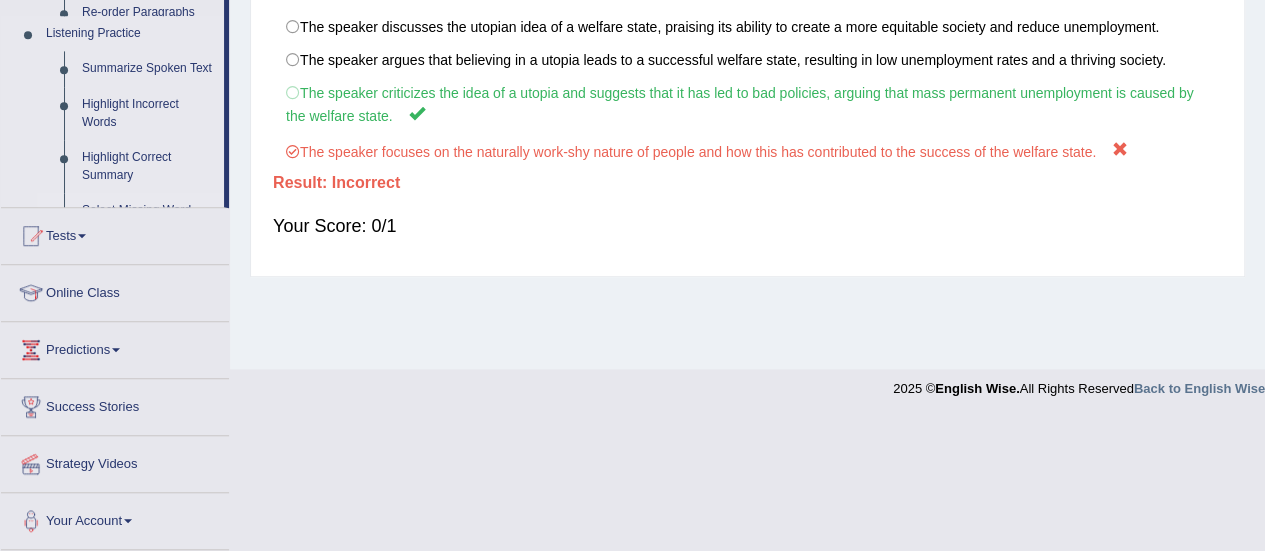 scroll, scrollTop: 498, scrollLeft: 0, axis: vertical 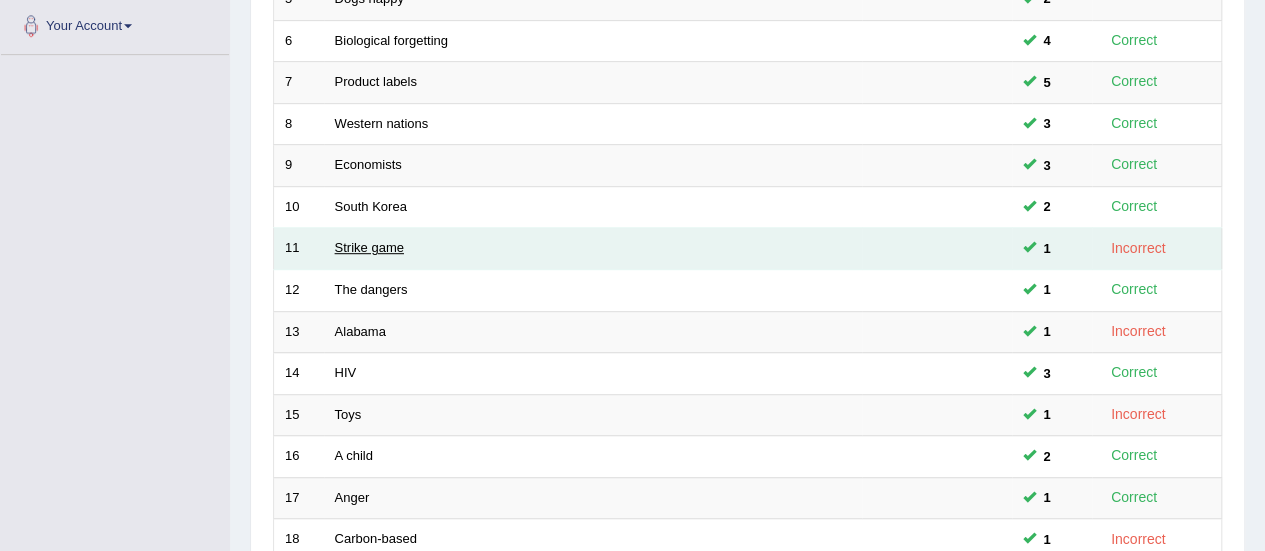 click on "Strike game" at bounding box center [369, 247] 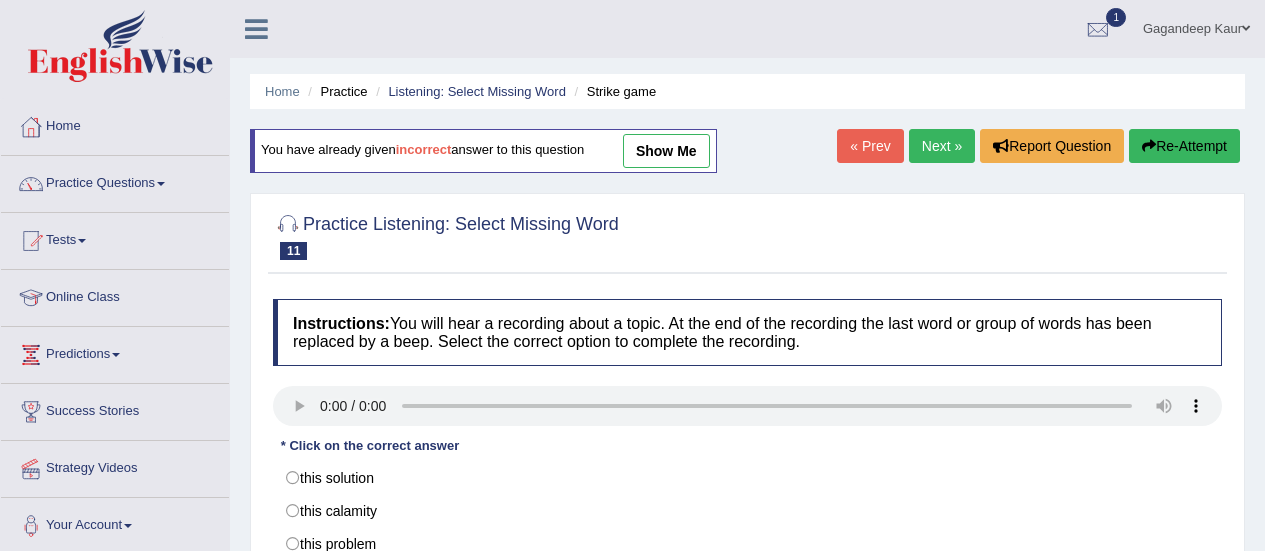 scroll, scrollTop: 0, scrollLeft: 0, axis: both 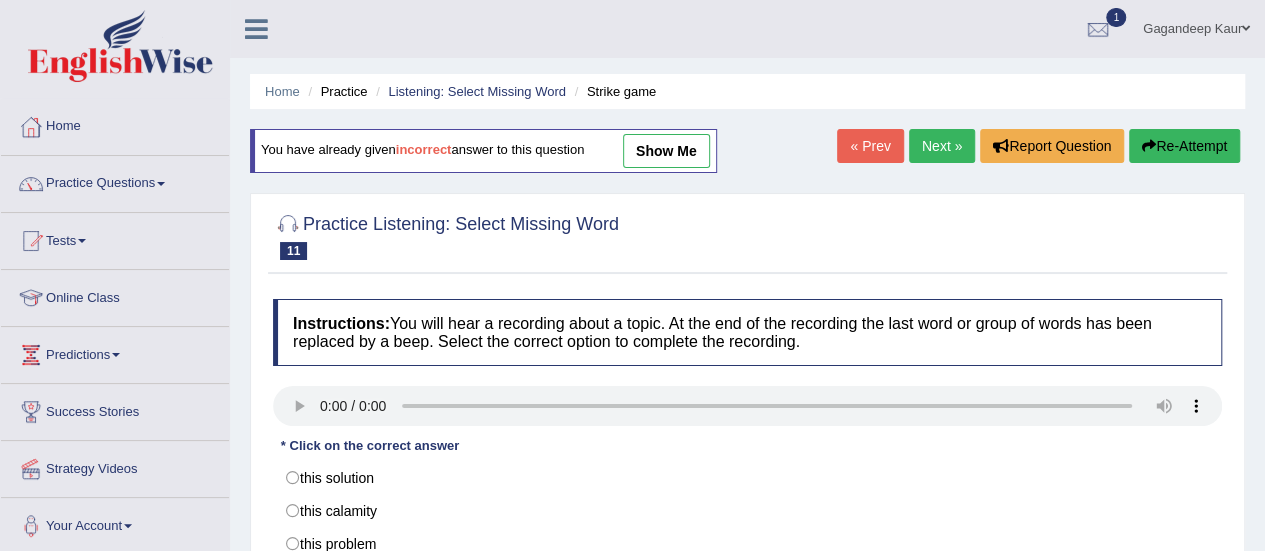 click on "show me" at bounding box center (666, 151) 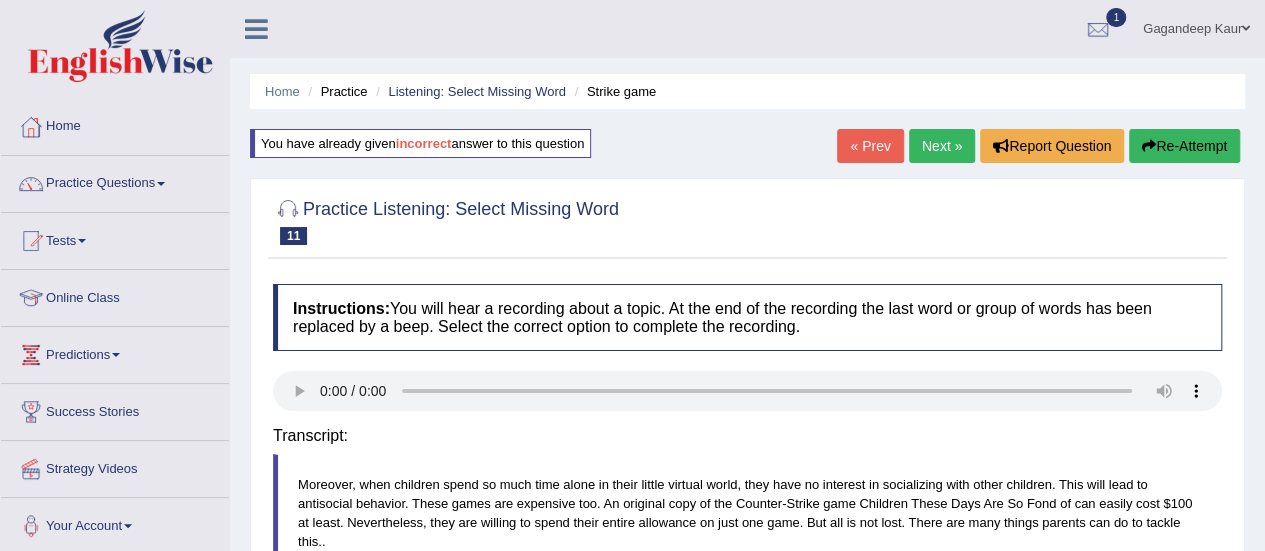 scroll, scrollTop: 0, scrollLeft: 0, axis: both 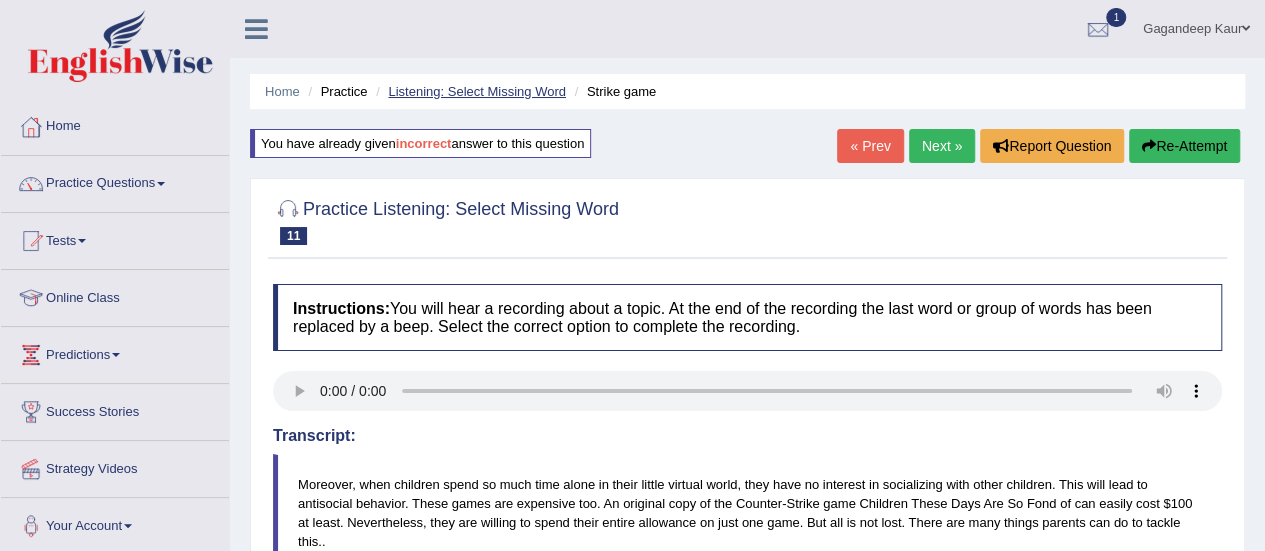 click on "Listening: Select Missing Word" at bounding box center [477, 91] 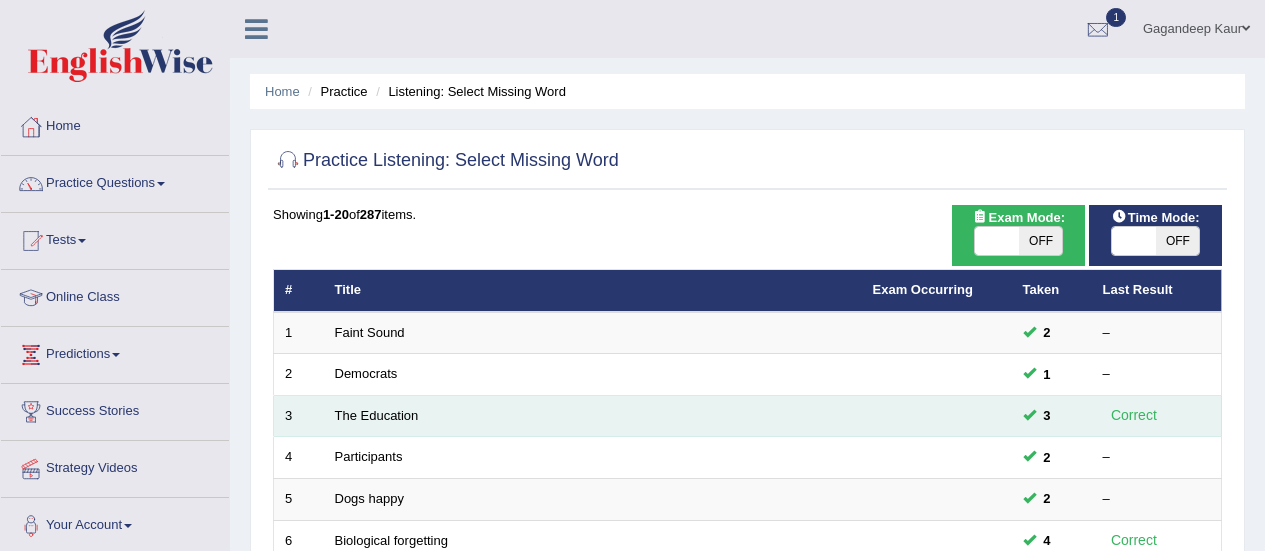 scroll, scrollTop: 144, scrollLeft: 0, axis: vertical 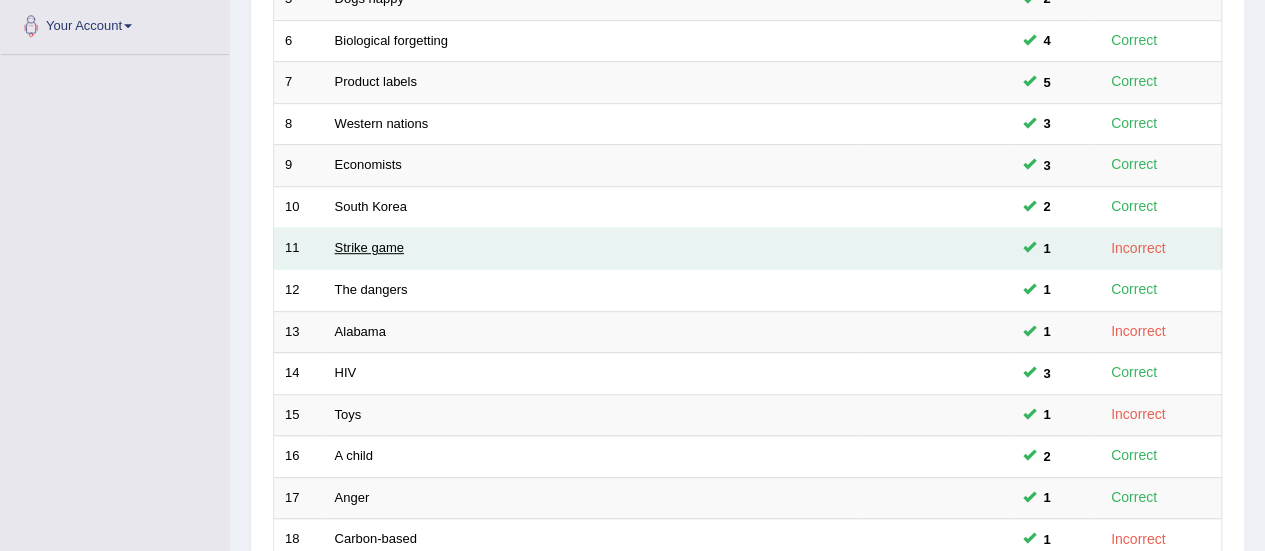 click on "Strike game" at bounding box center [369, 247] 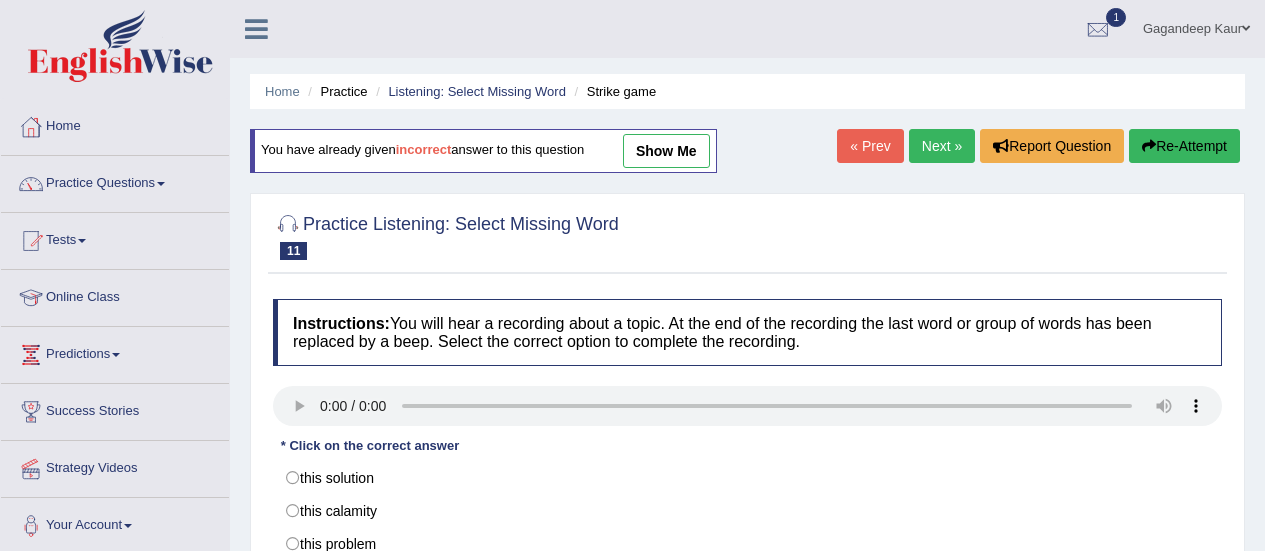 scroll, scrollTop: 0, scrollLeft: 0, axis: both 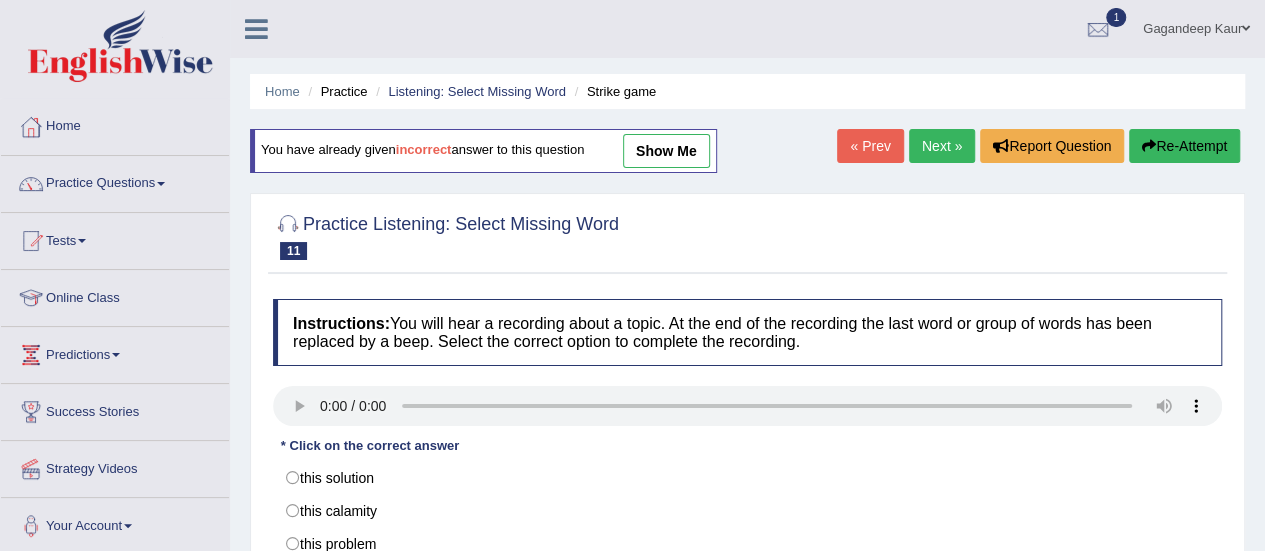 click on "show me" at bounding box center (666, 151) 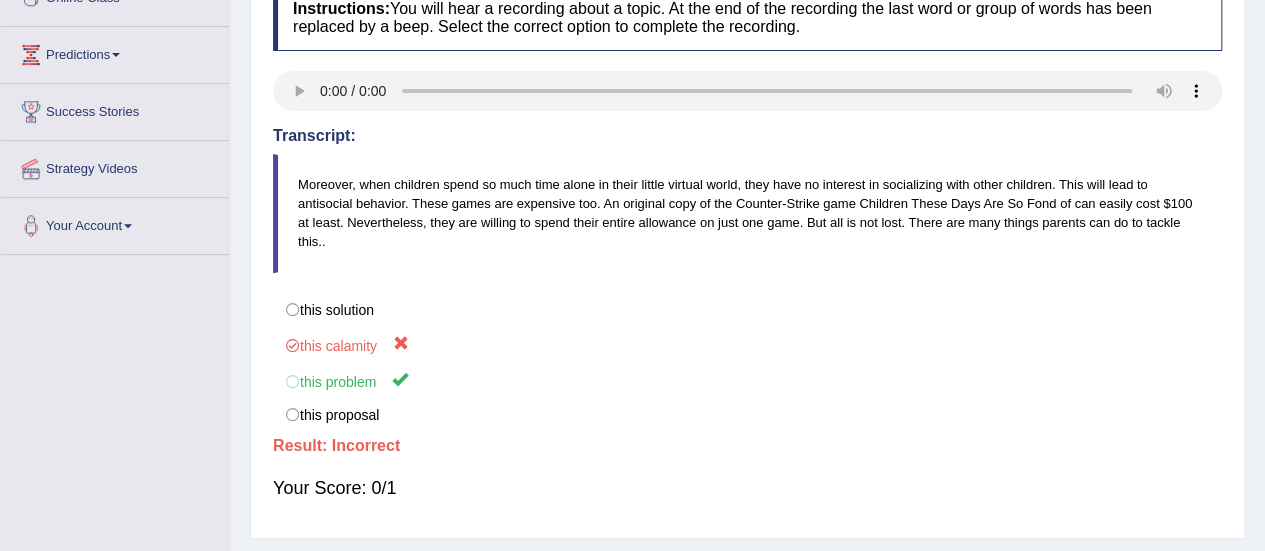 scroll, scrollTop: 0, scrollLeft: 0, axis: both 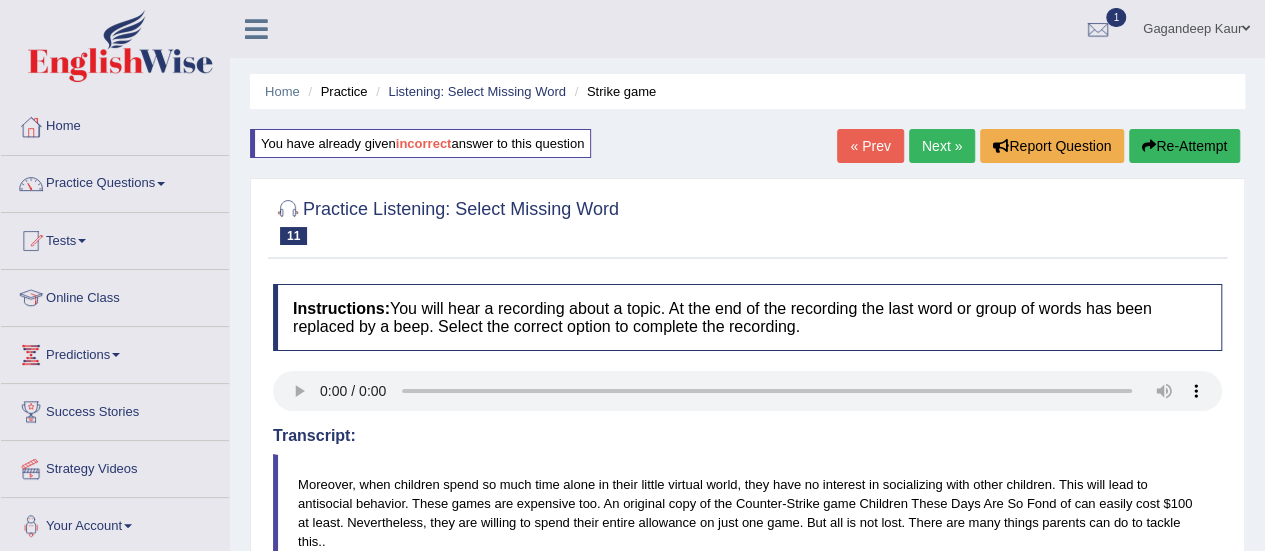 click on "Next »" at bounding box center [942, 146] 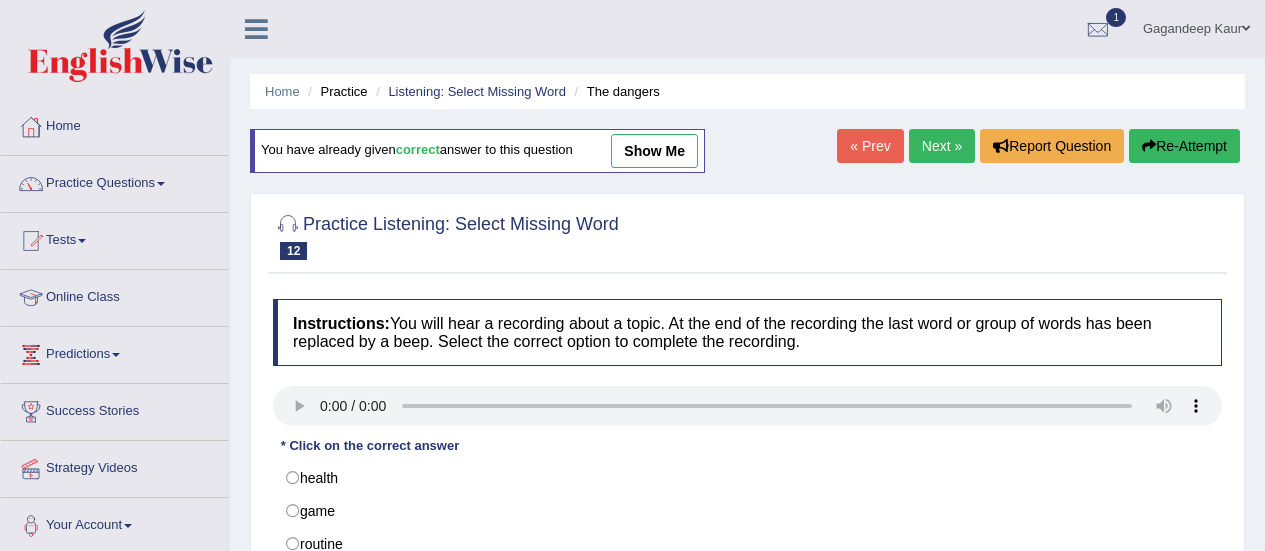 scroll, scrollTop: 0, scrollLeft: 0, axis: both 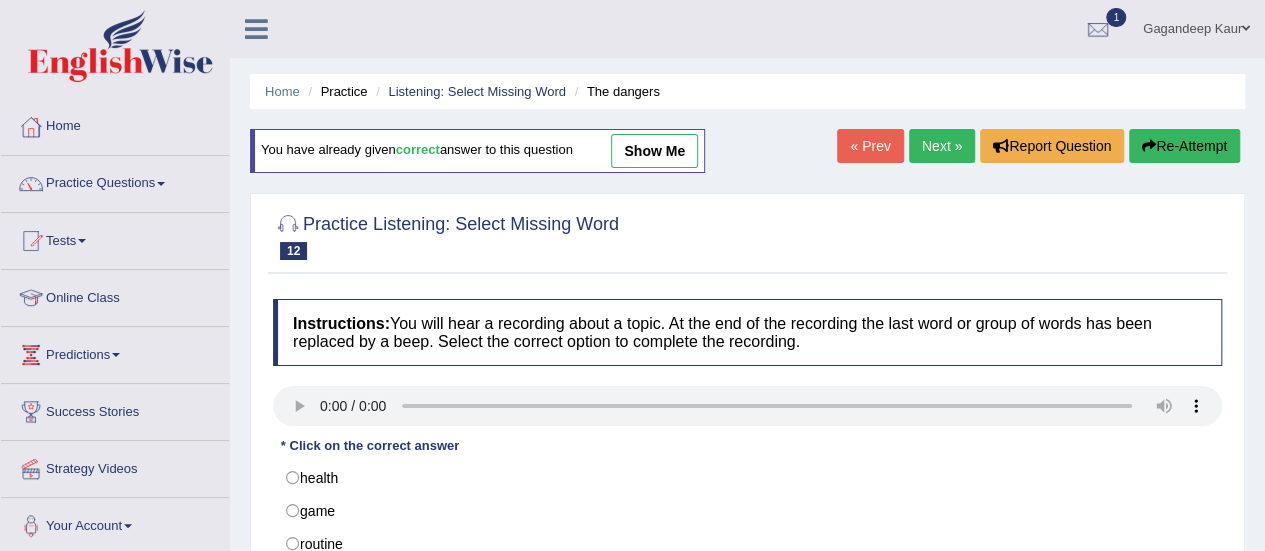 click on "show me" at bounding box center (654, 151) 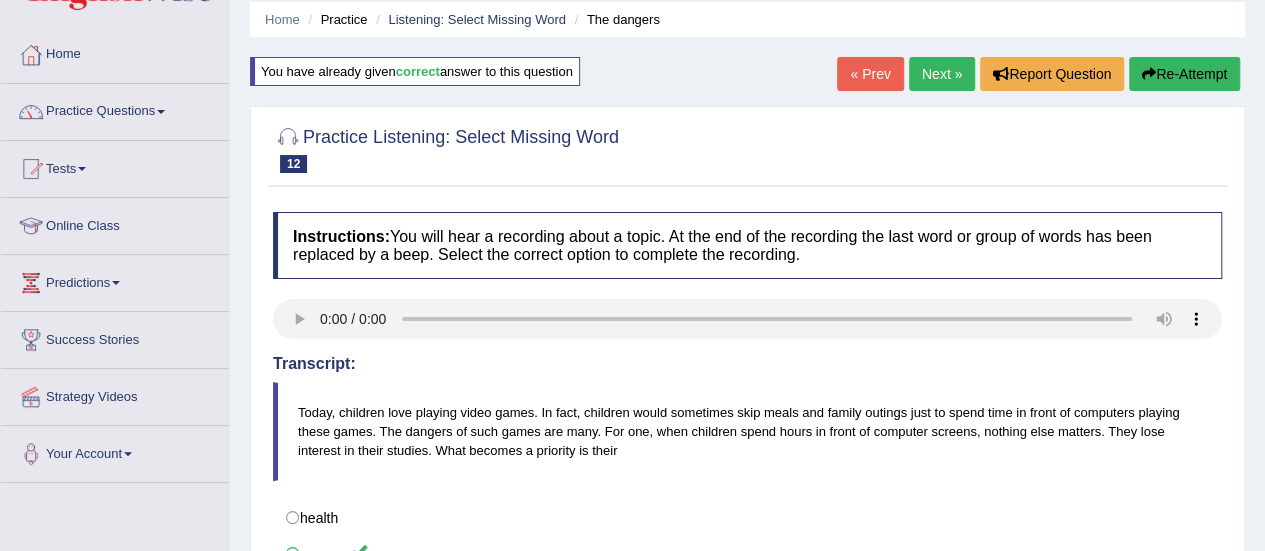scroll, scrollTop: 0, scrollLeft: 0, axis: both 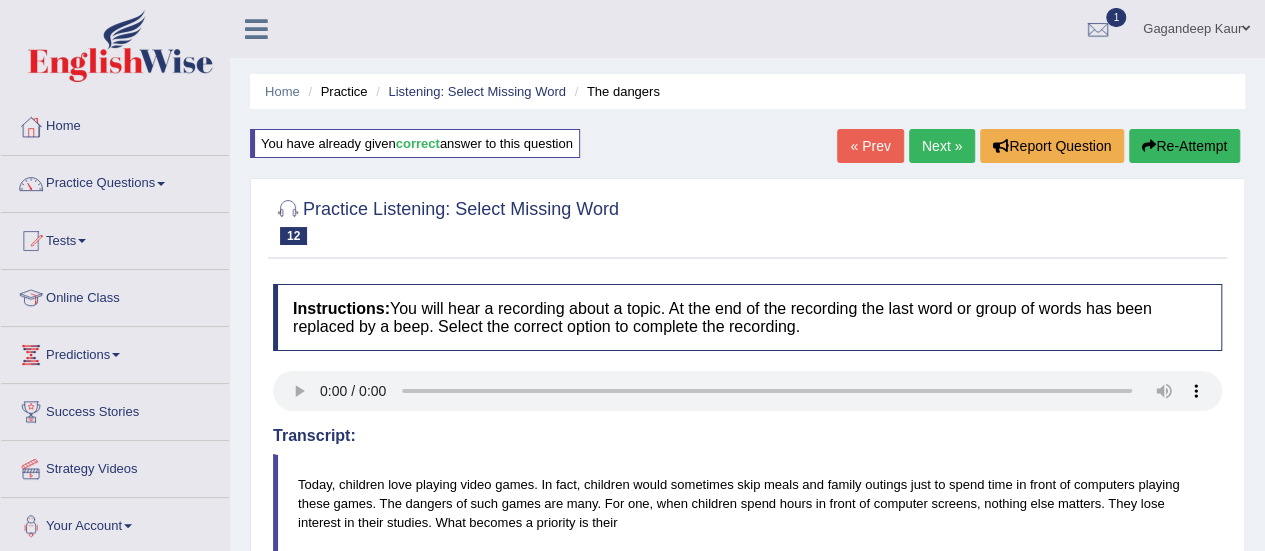 click on "Next »" at bounding box center (942, 146) 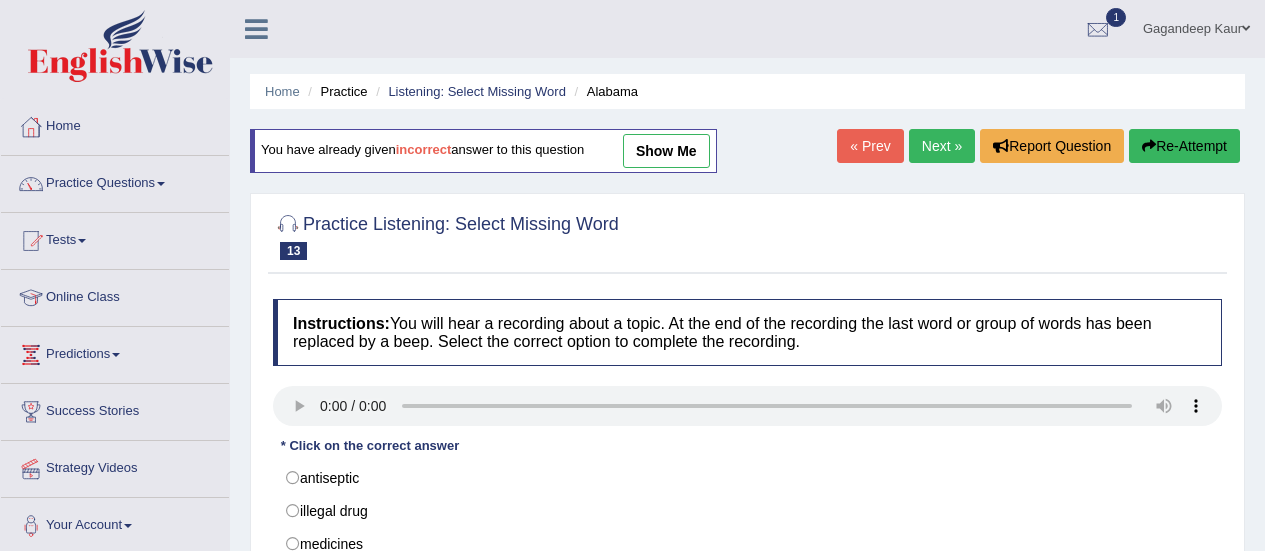 scroll, scrollTop: 0, scrollLeft: 0, axis: both 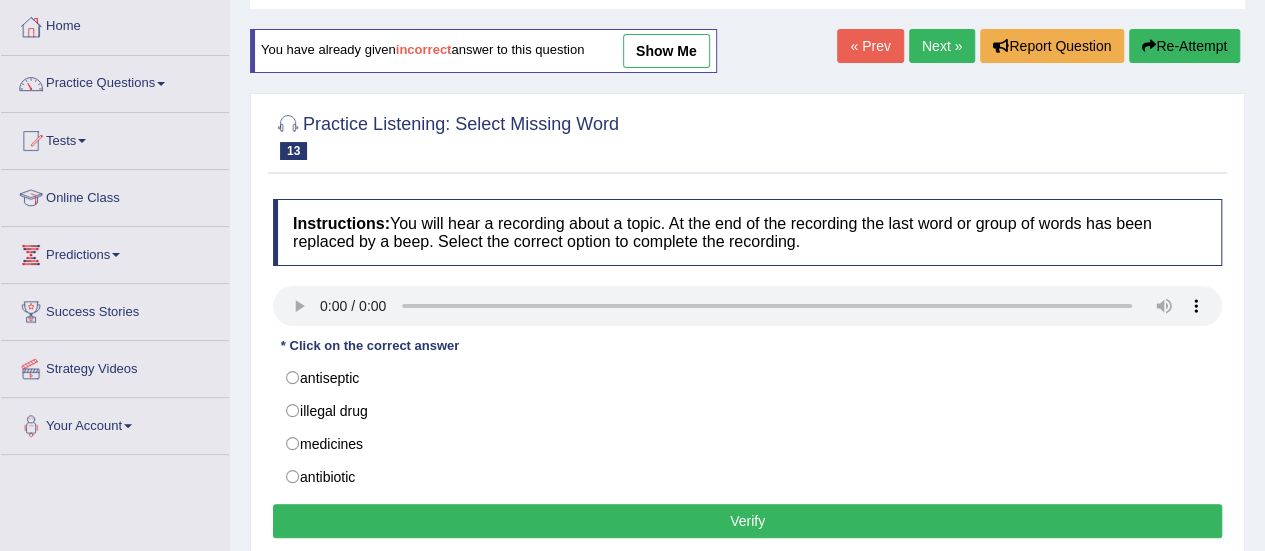 click on "show me" at bounding box center (666, 51) 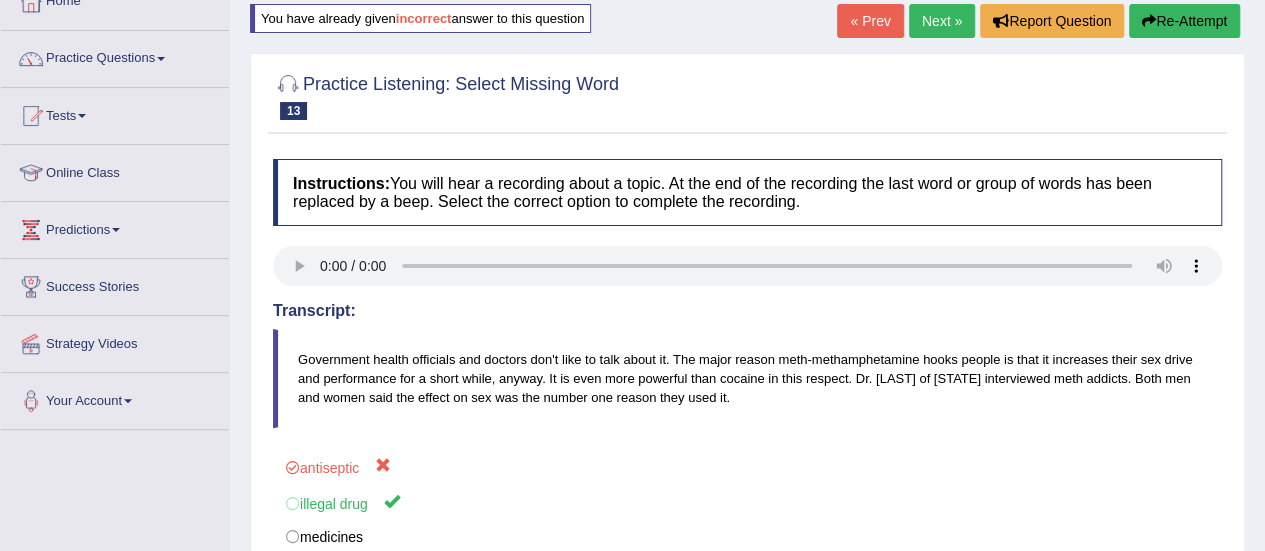 scroll, scrollTop: 0, scrollLeft: 0, axis: both 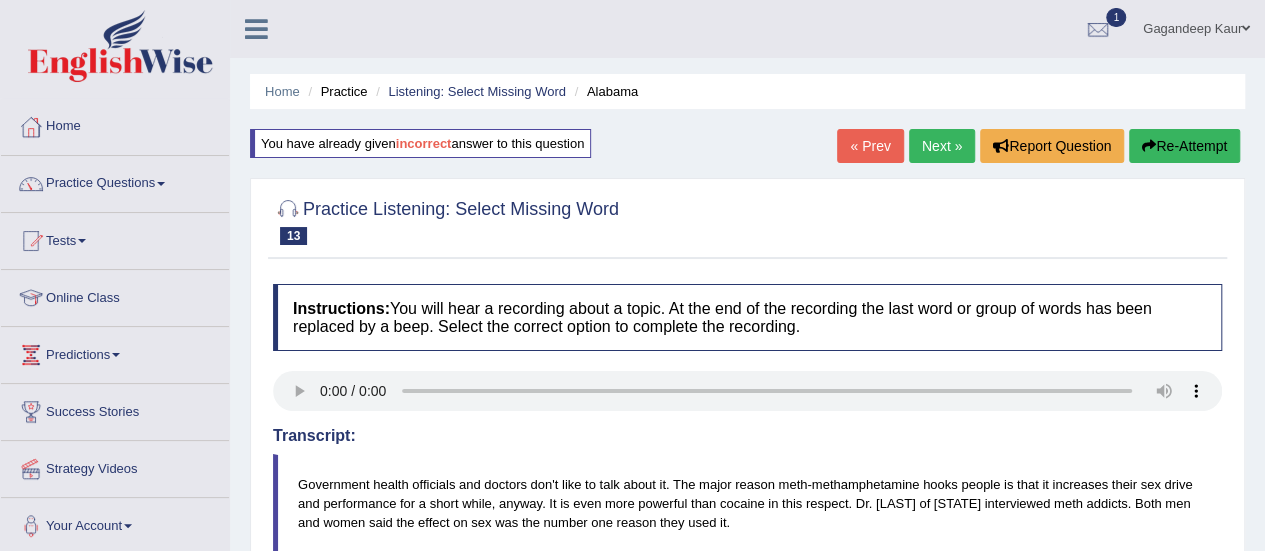 click on "Listening: Select Missing Word" at bounding box center [468, 91] 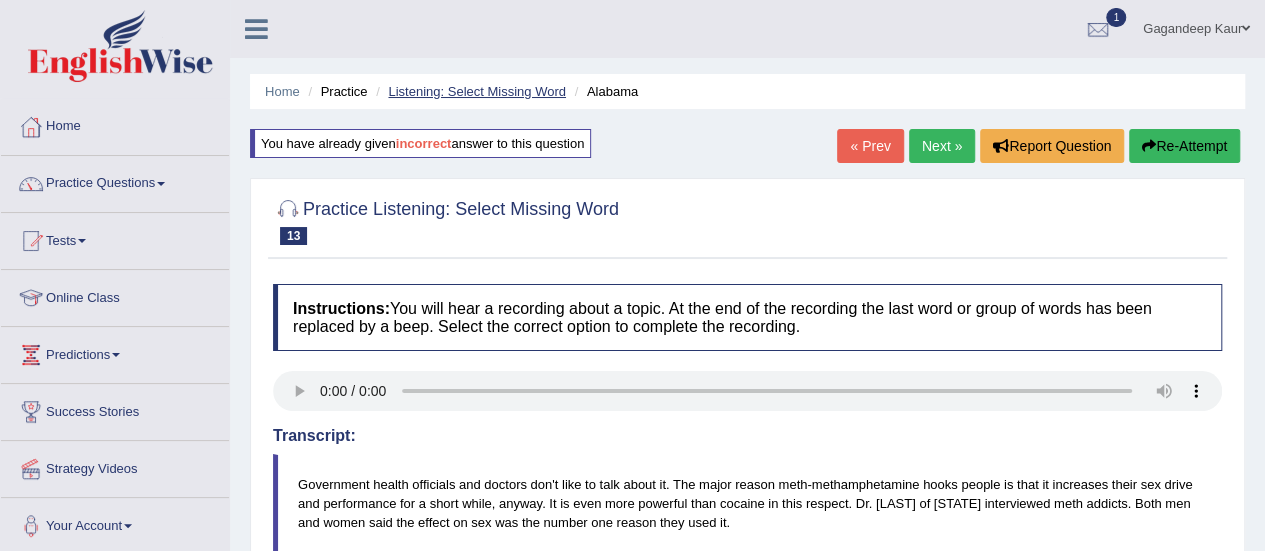 click on "Listening: Select Missing Word" at bounding box center (477, 91) 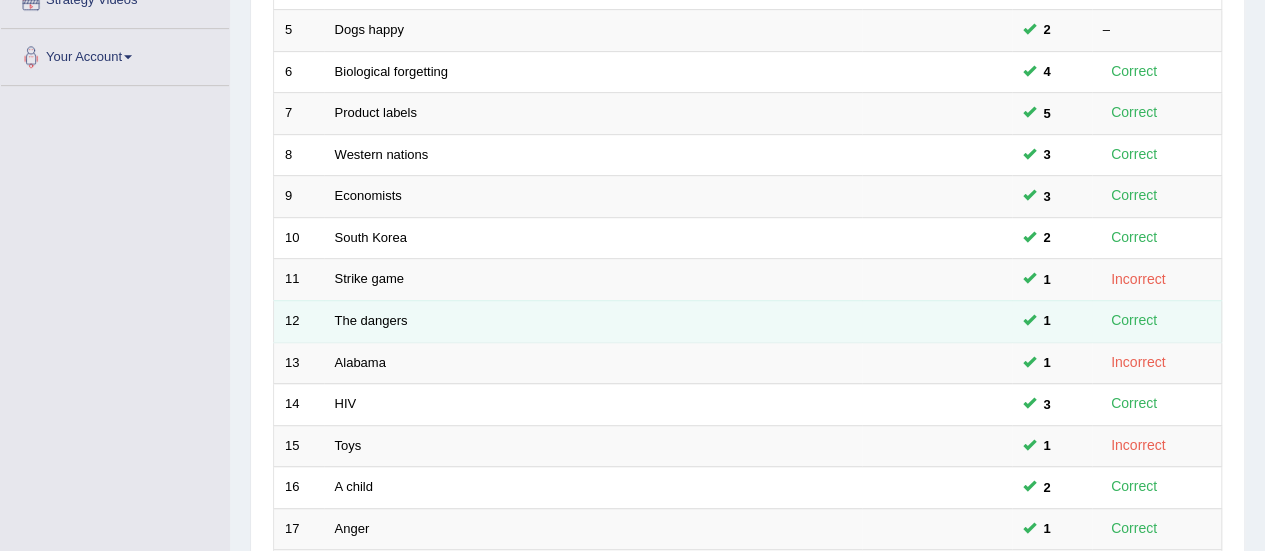 scroll, scrollTop: 469, scrollLeft: 0, axis: vertical 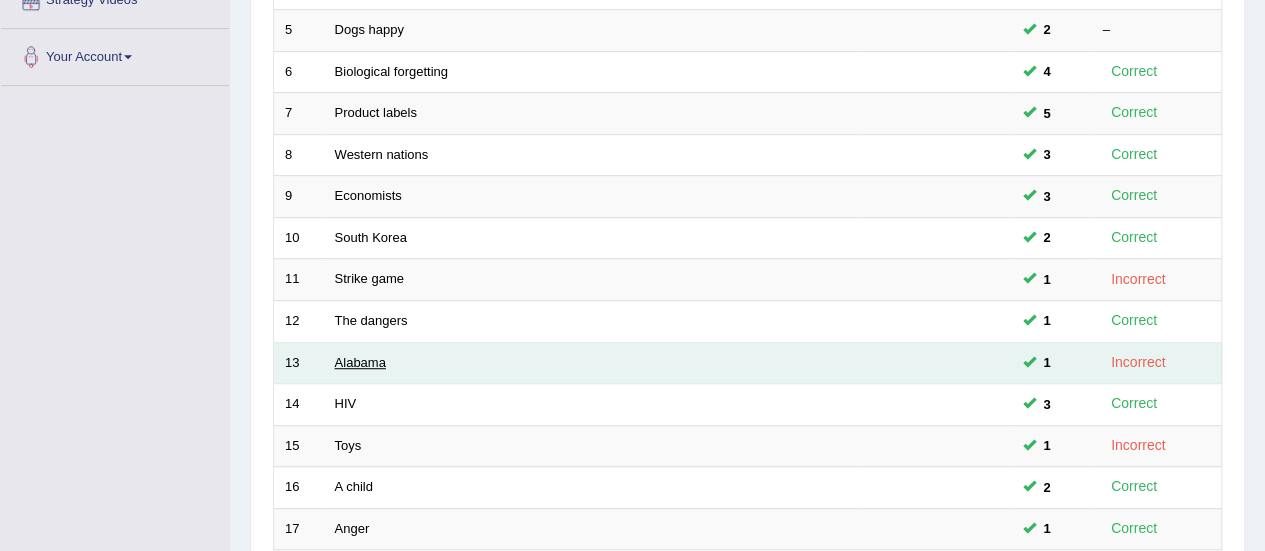 click on "Alabama" at bounding box center (360, 362) 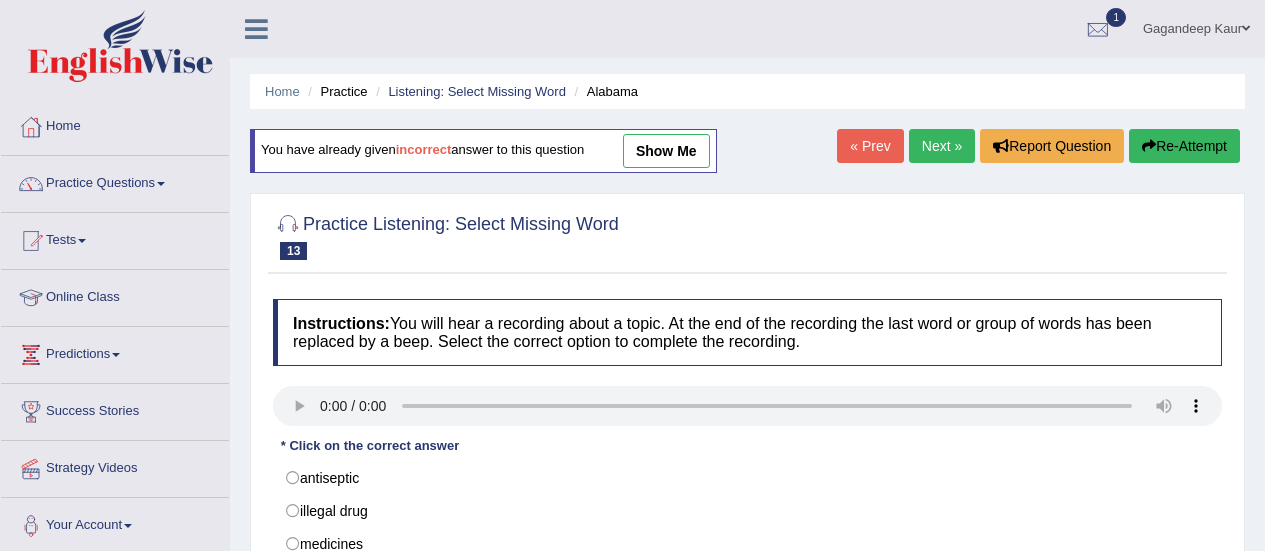 scroll, scrollTop: 0, scrollLeft: 0, axis: both 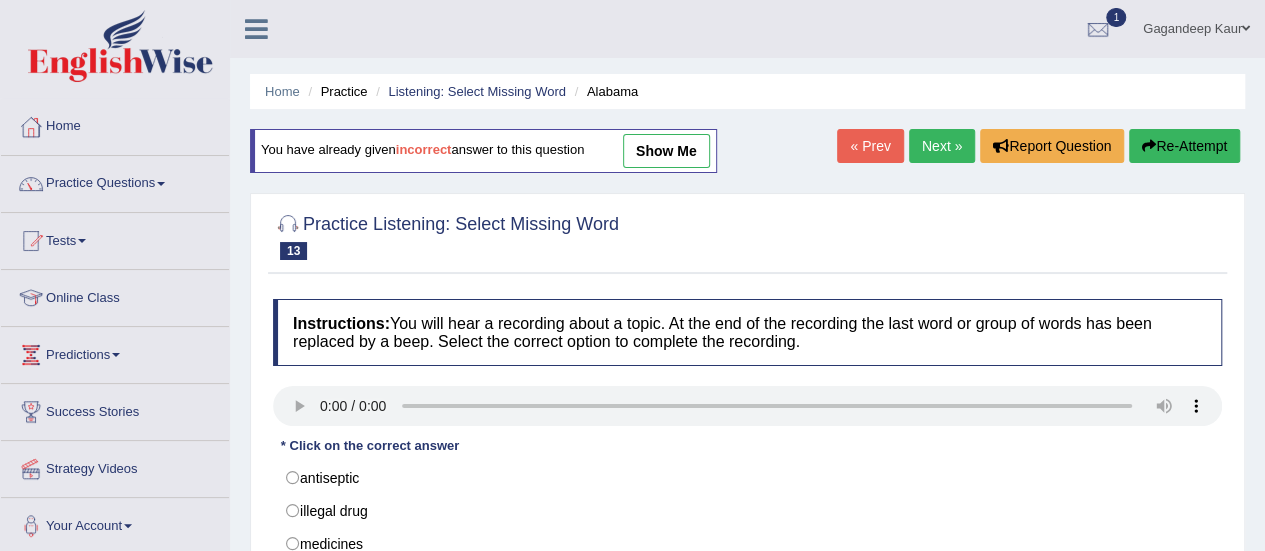 click on "Next »" at bounding box center [942, 146] 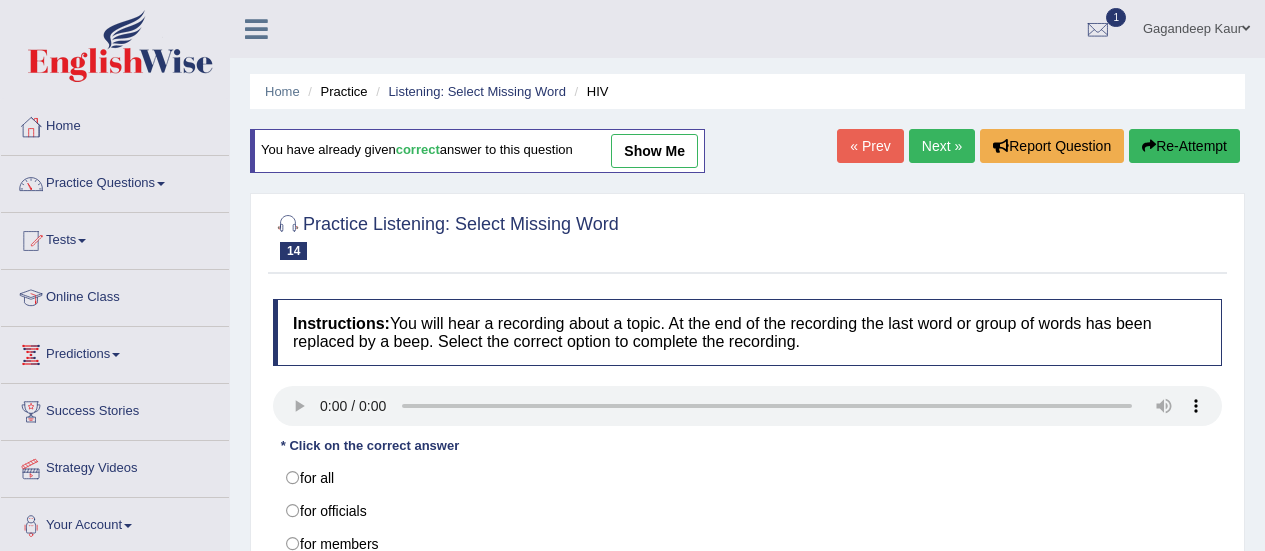 click on "show me" at bounding box center [654, 151] 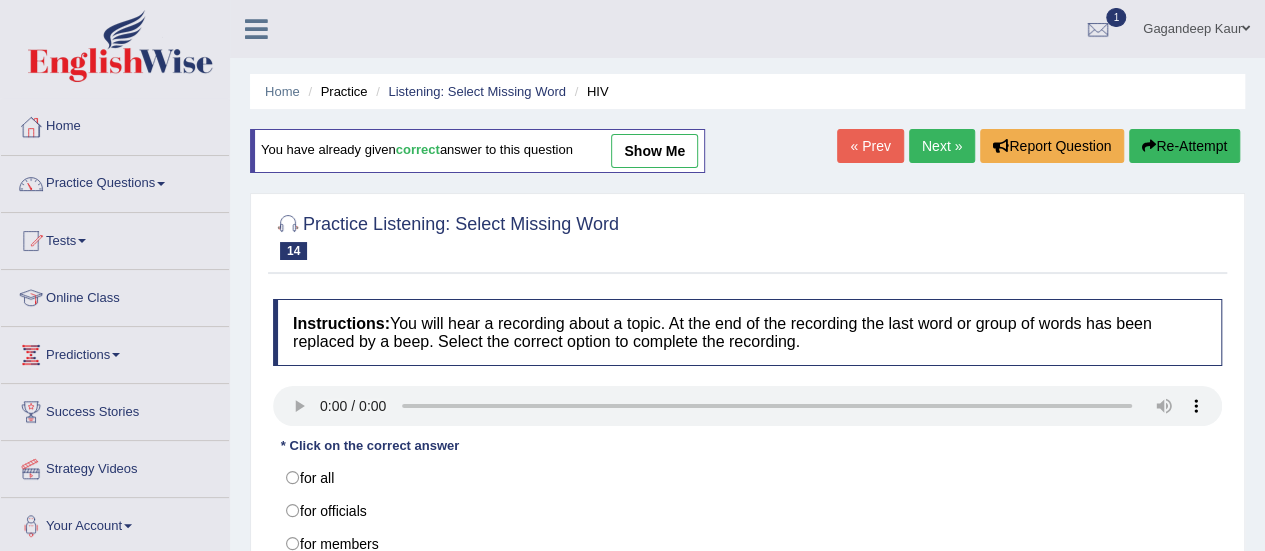 scroll, scrollTop: 0, scrollLeft: 0, axis: both 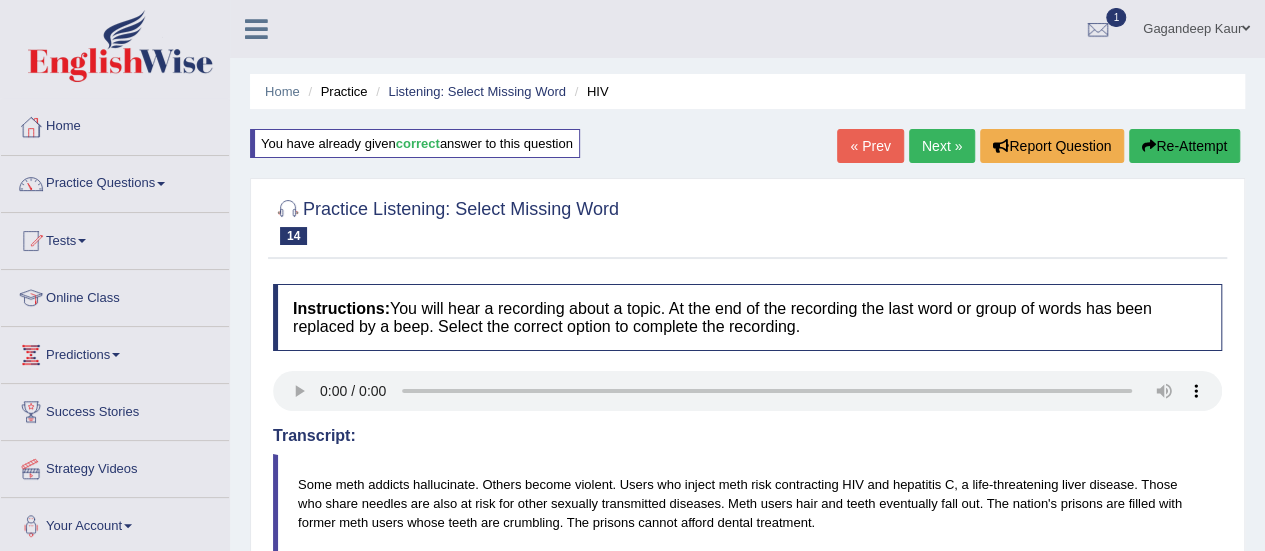 click on "Next »" at bounding box center [942, 146] 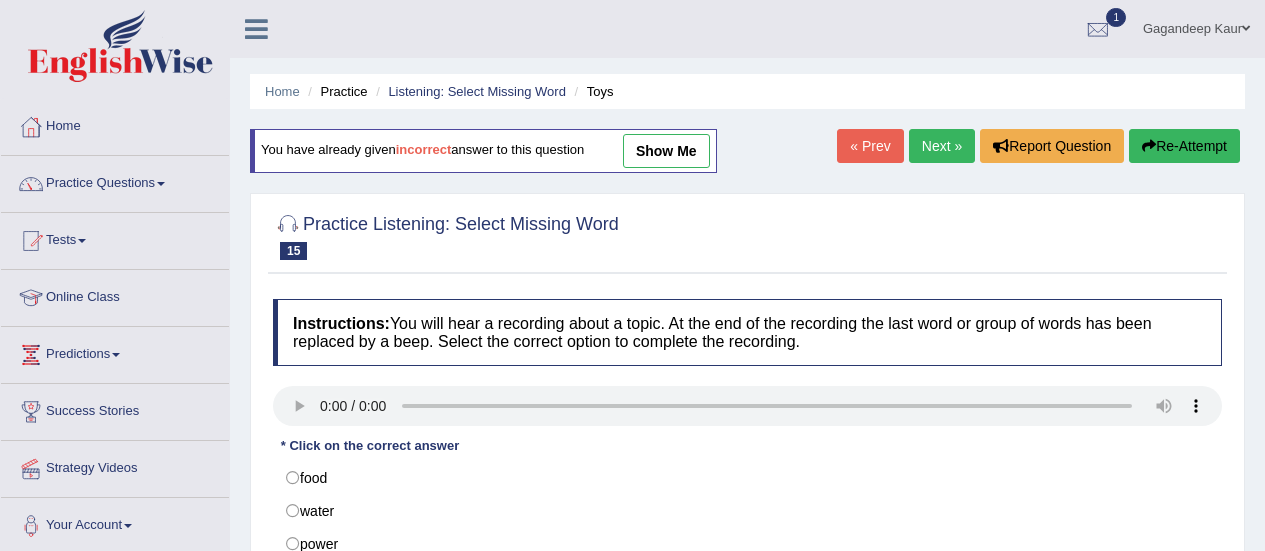 scroll, scrollTop: 200, scrollLeft: 0, axis: vertical 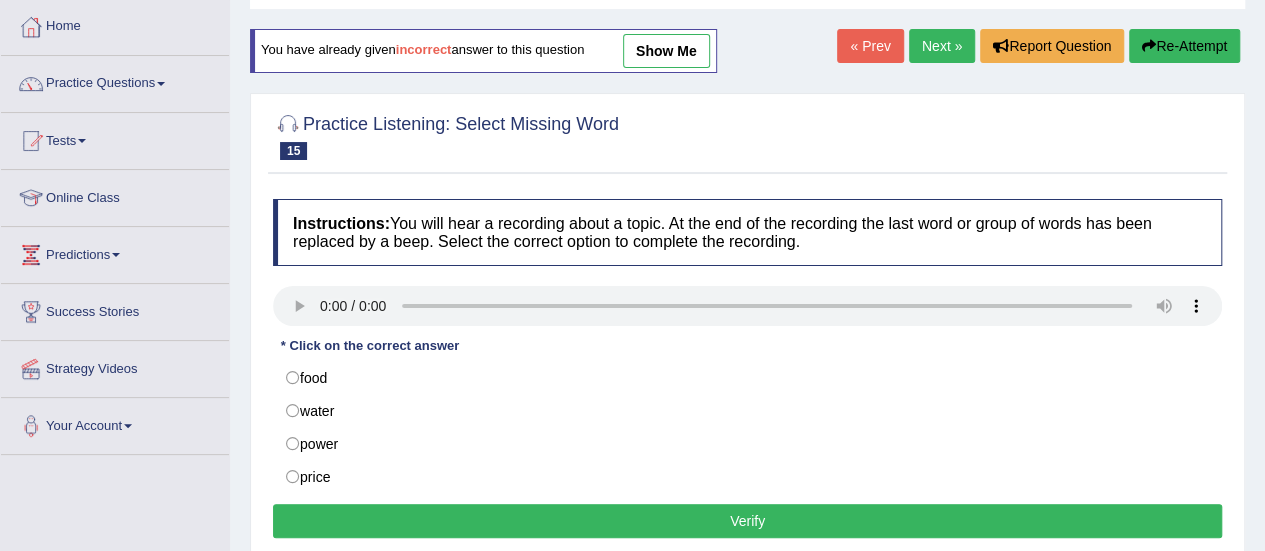 click on "show me" at bounding box center [666, 51] 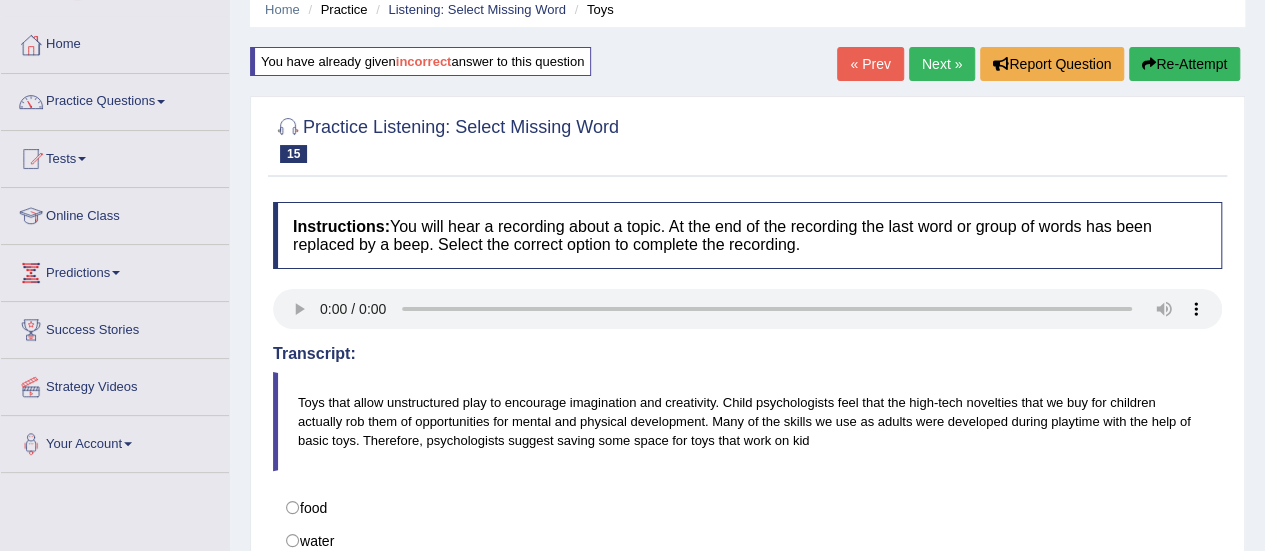 scroll, scrollTop: 0, scrollLeft: 0, axis: both 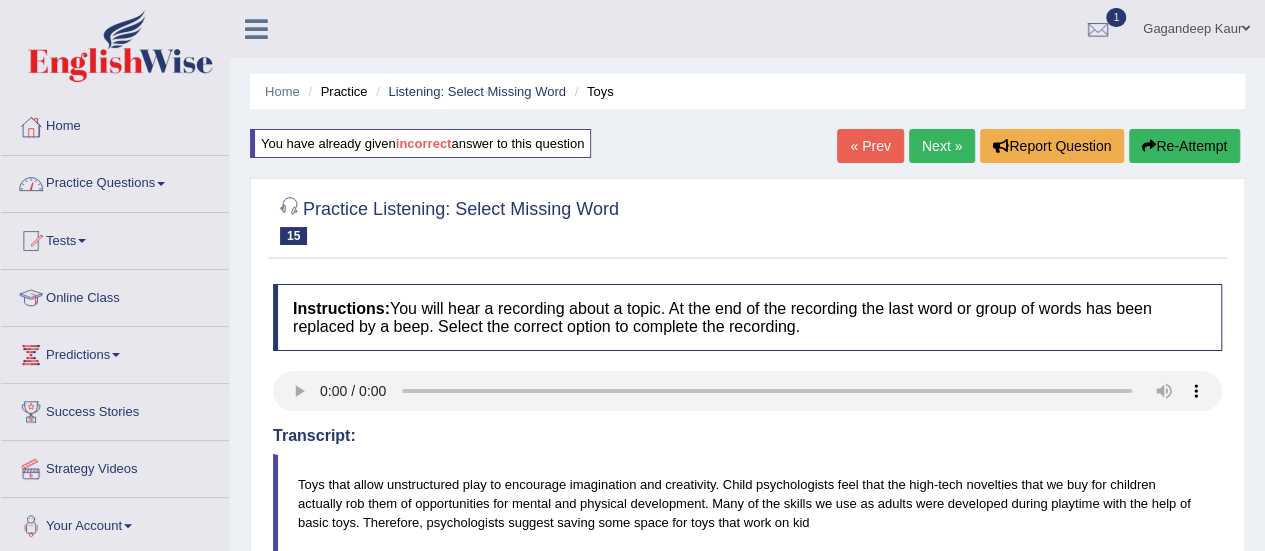 click on "Practice Questions" at bounding box center (115, 181) 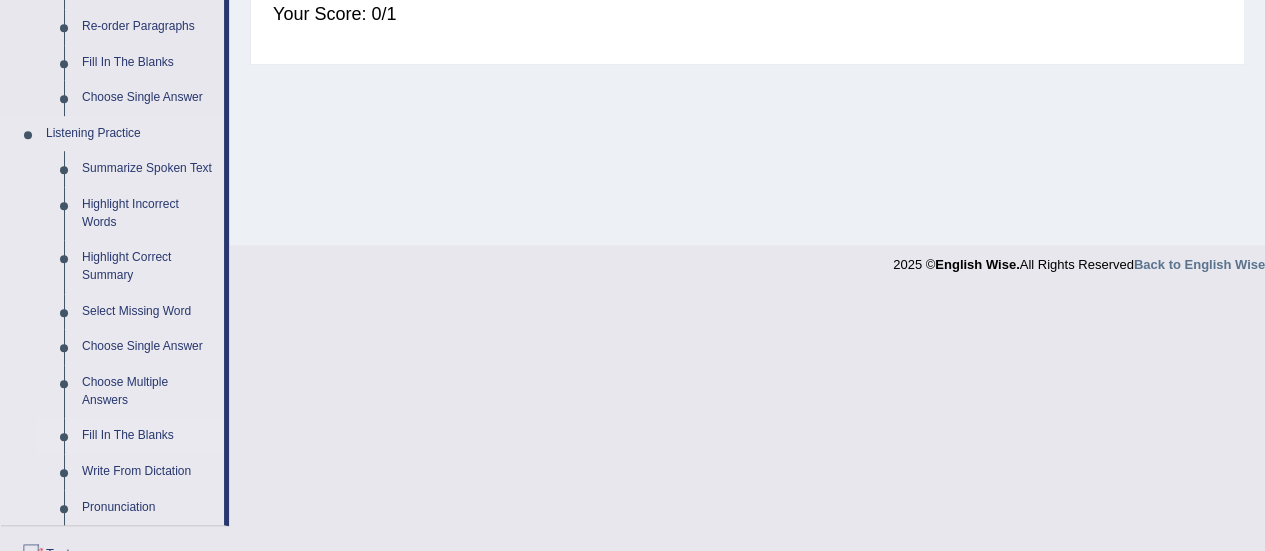 scroll, scrollTop: 800, scrollLeft: 0, axis: vertical 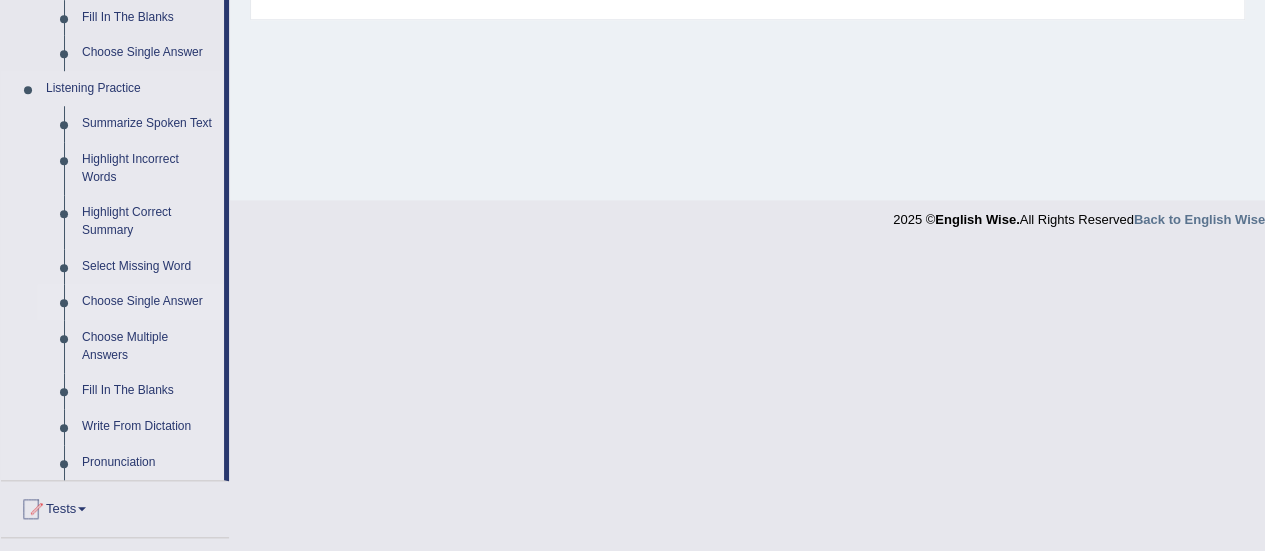 click on "Choose Single Answer" at bounding box center [148, 302] 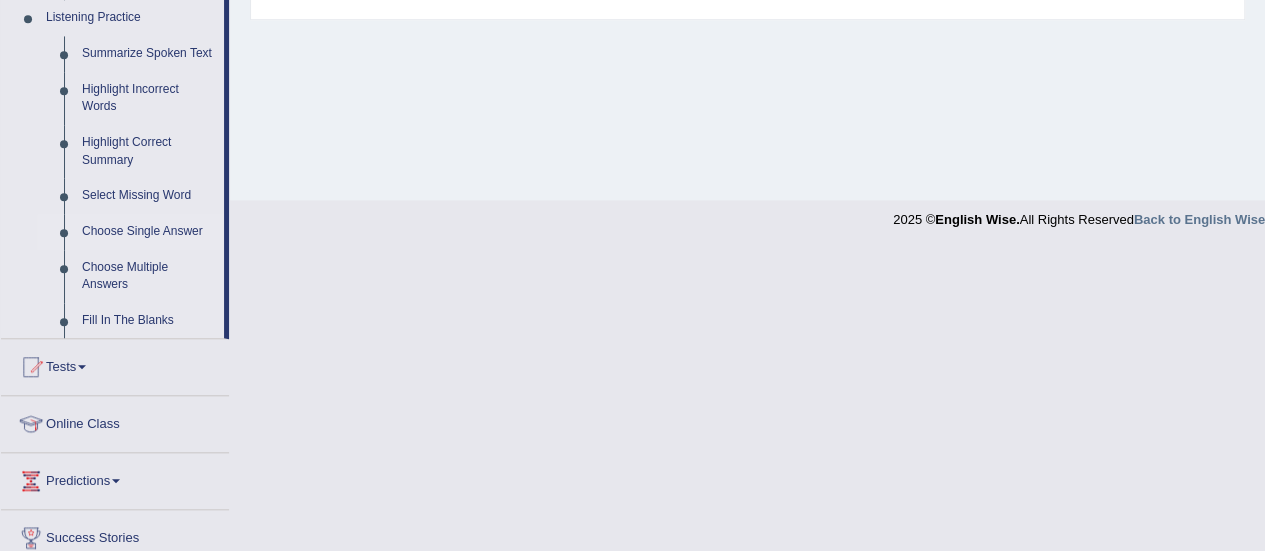 scroll, scrollTop: 569, scrollLeft: 0, axis: vertical 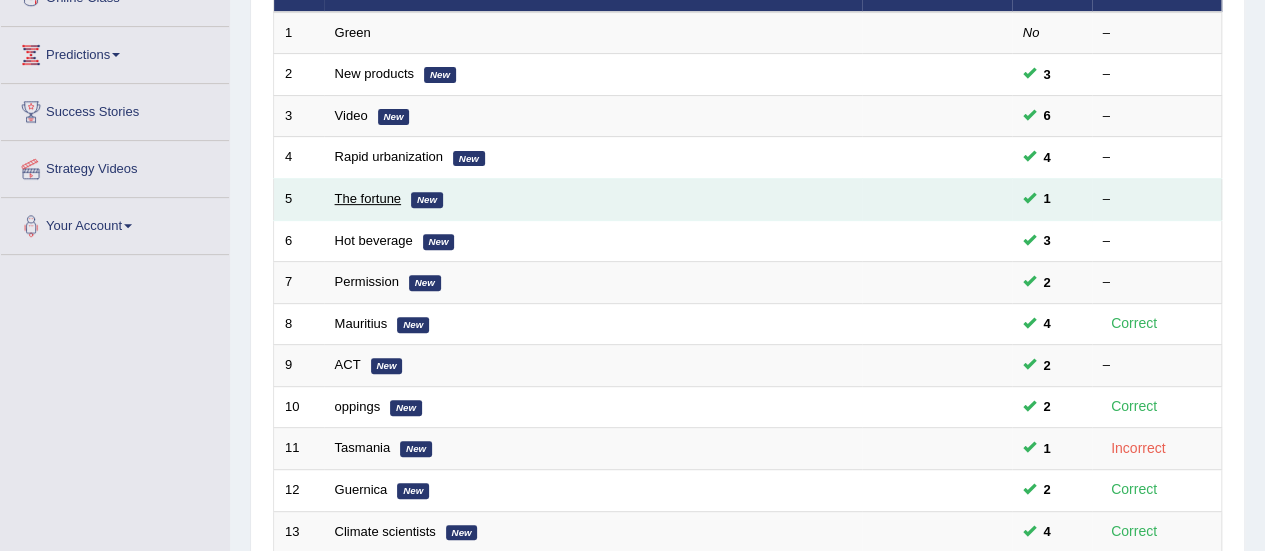 click on "The fortune" at bounding box center (368, 198) 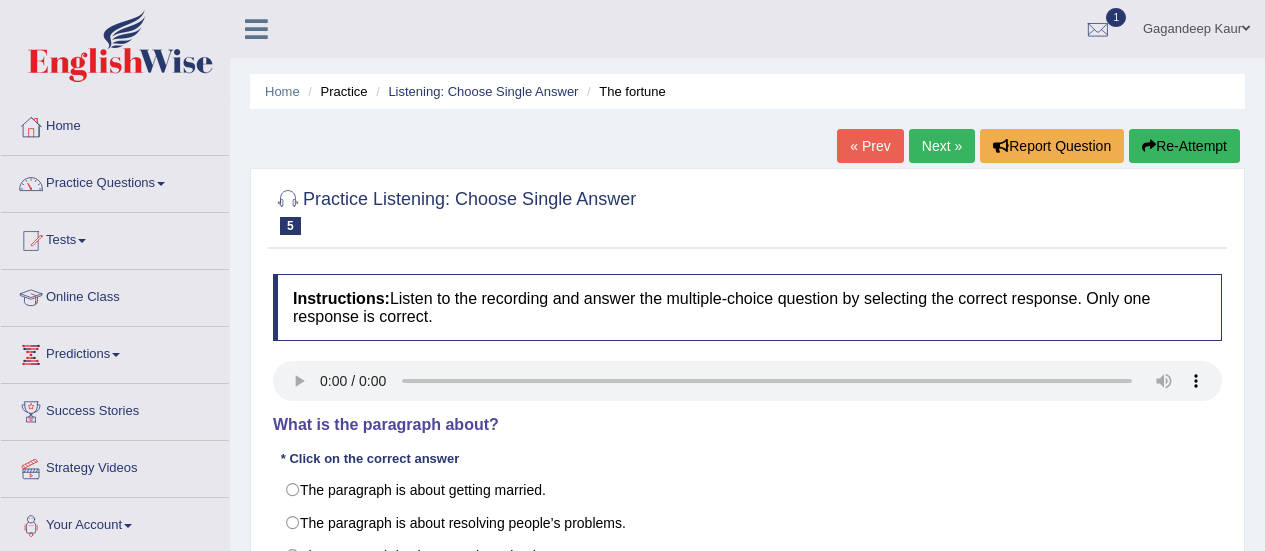 scroll, scrollTop: 200, scrollLeft: 0, axis: vertical 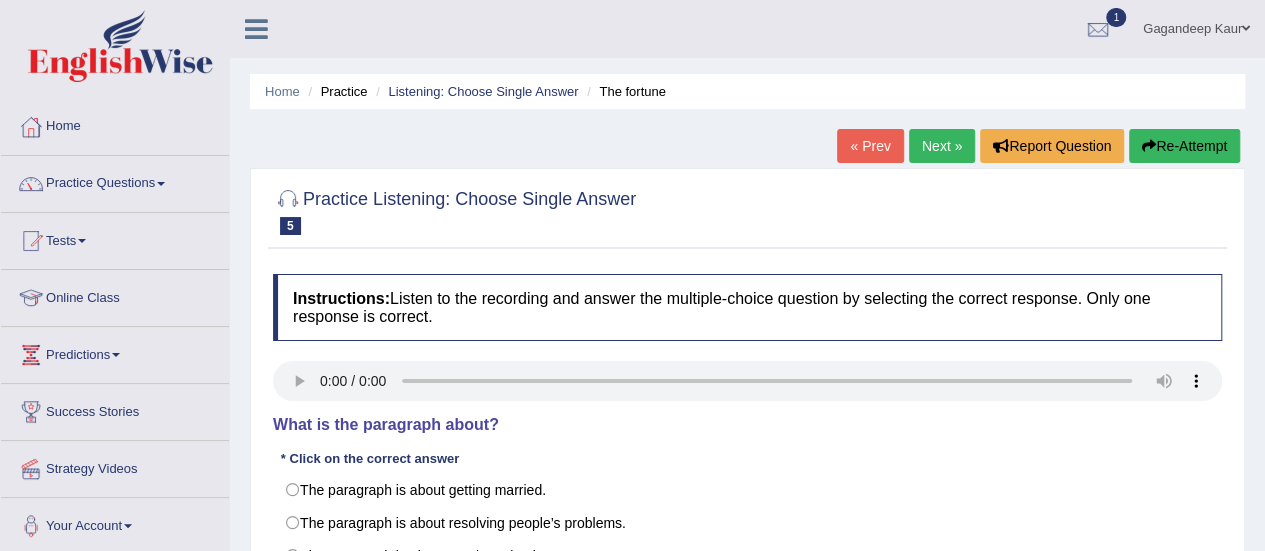 click on "Next »" at bounding box center (942, 146) 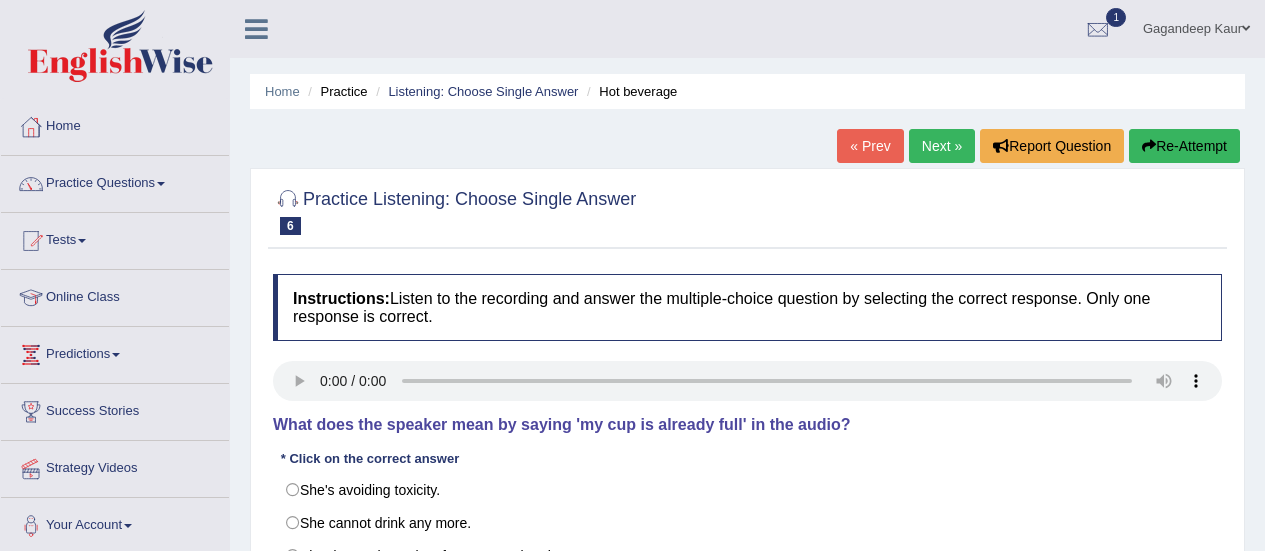 scroll, scrollTop: 0, scrollLeft: 0, axis: both 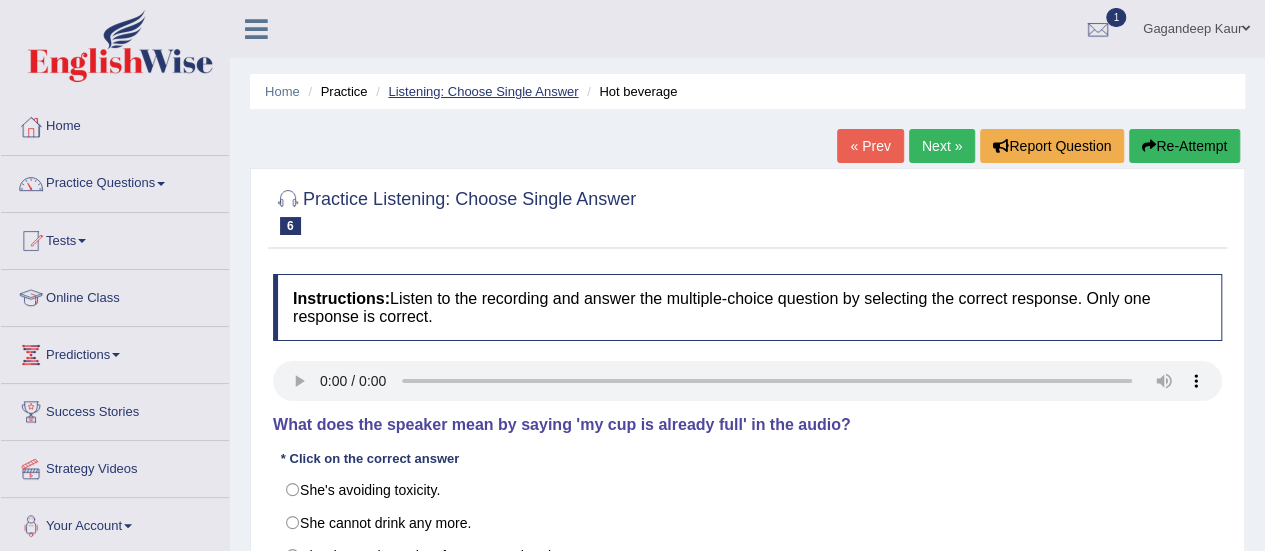click on "Listening: Choose Single Answer" at bounding box center [483, 91] 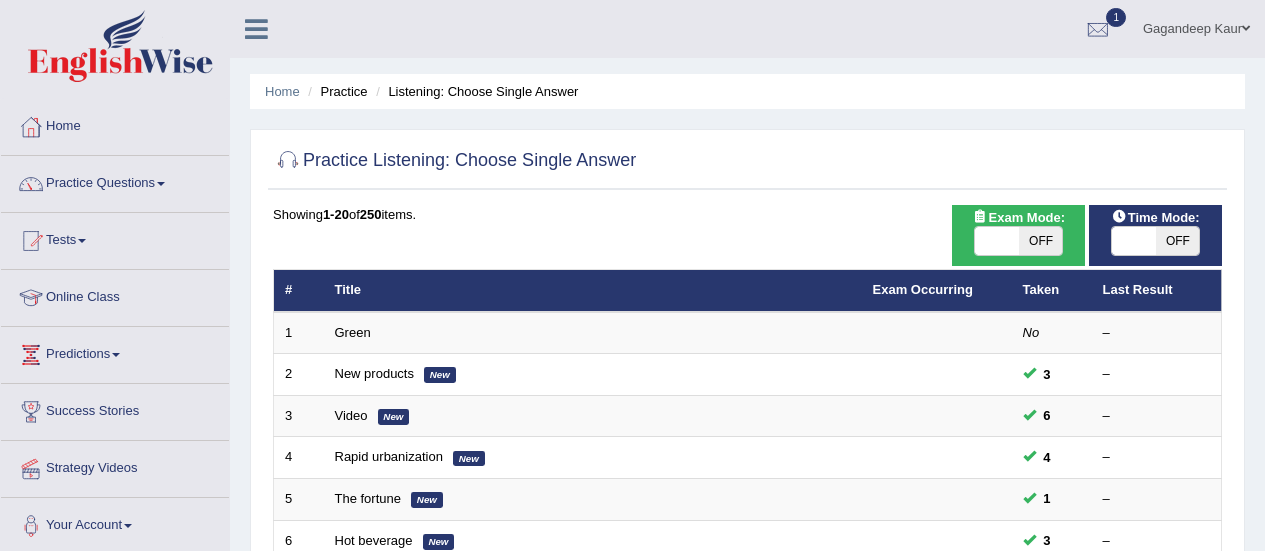 scroll, scrollTop: 300, scrollLeft: 0, axis: vertical 